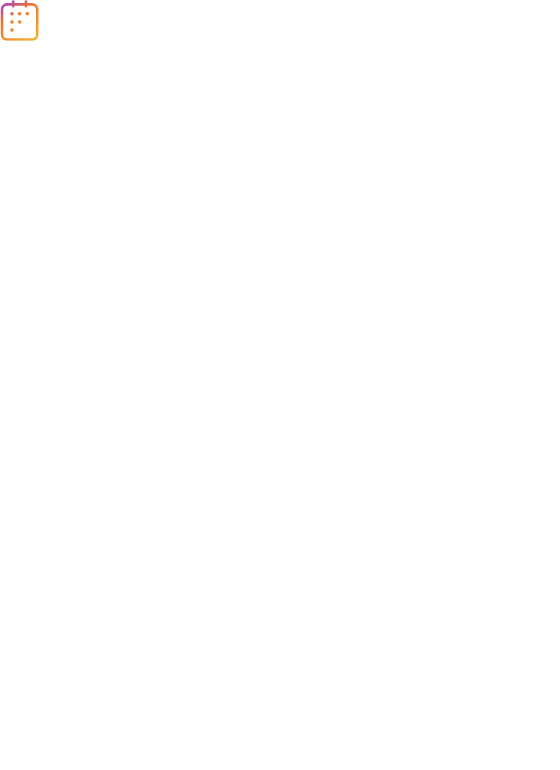 scroll, scrollTop: 0, scrollLeft: 0, axis: both 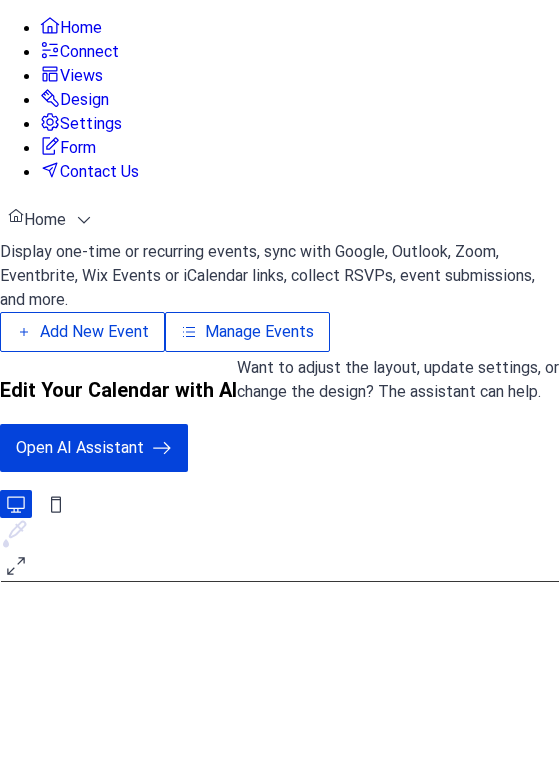 click on "Add New Event" at bounding box center (94, 332) 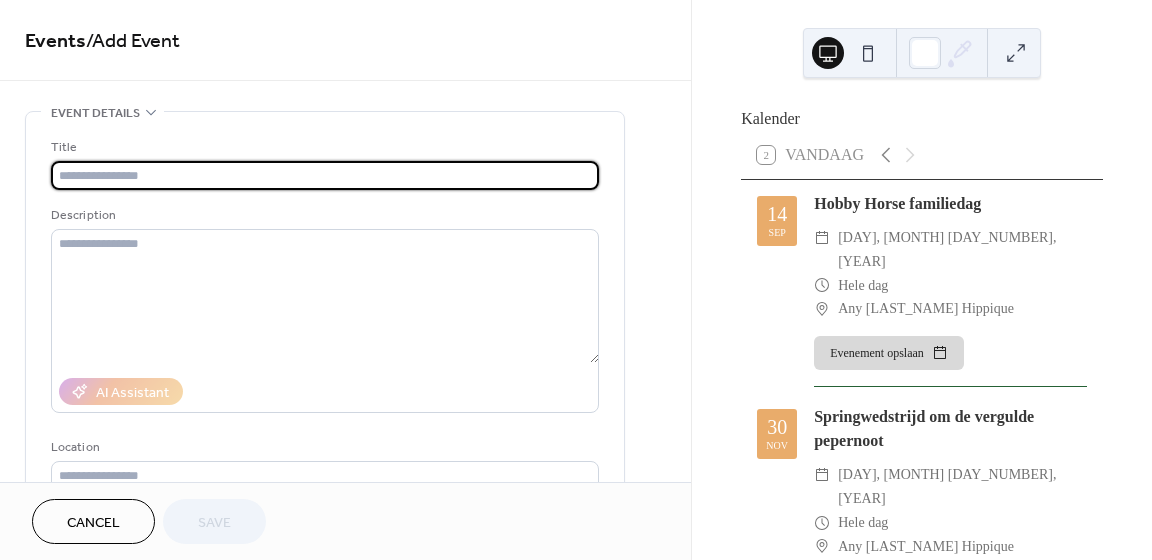 scroll, scrollTop: 0, scrollLeft: 0, axis: both 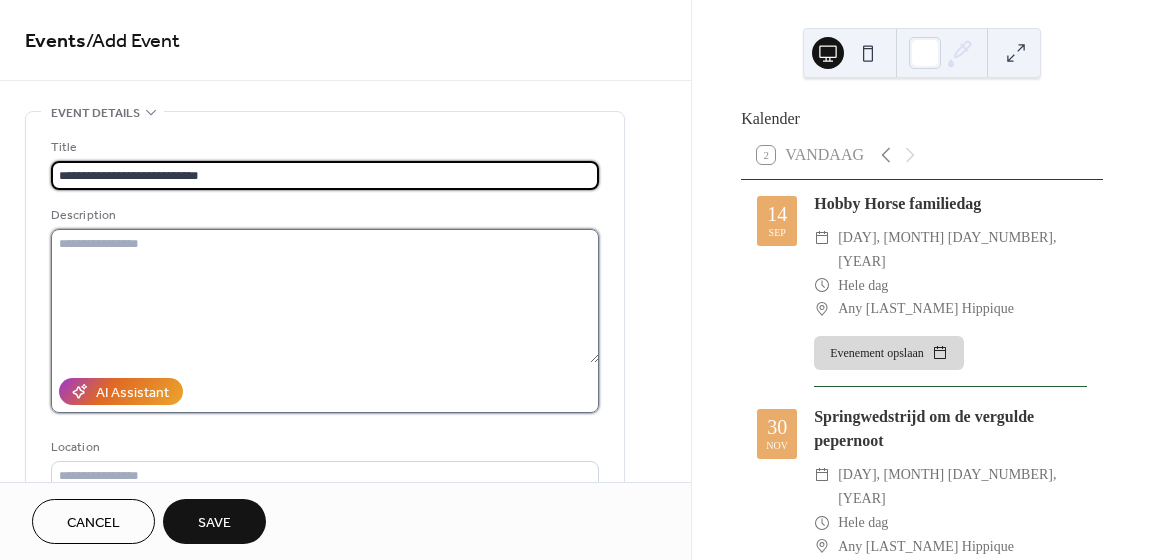 click at bounding box center [325, 296] 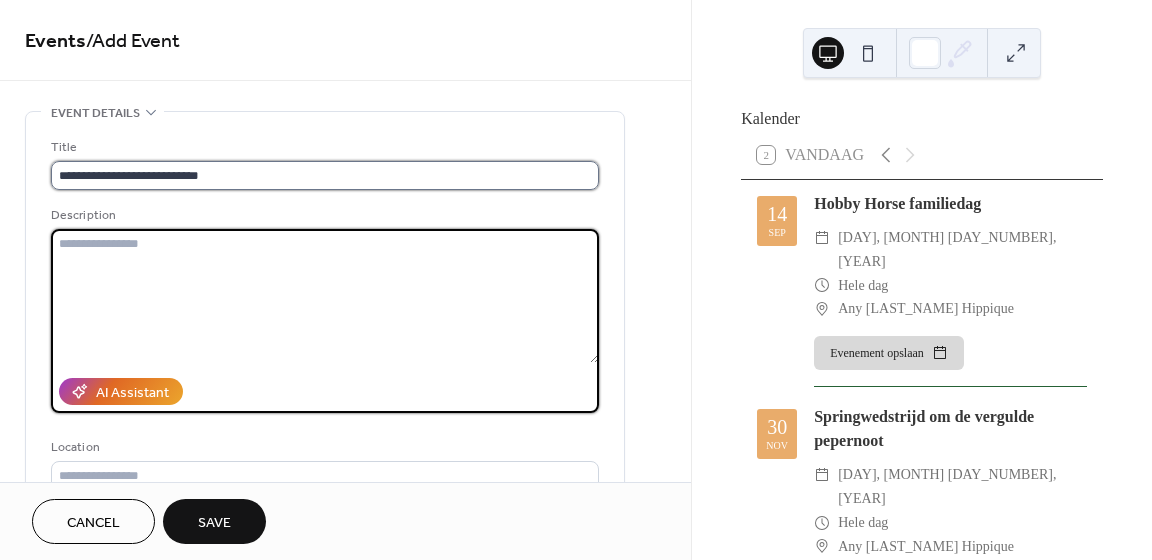click on "**********" at bounding box center [325, 175] 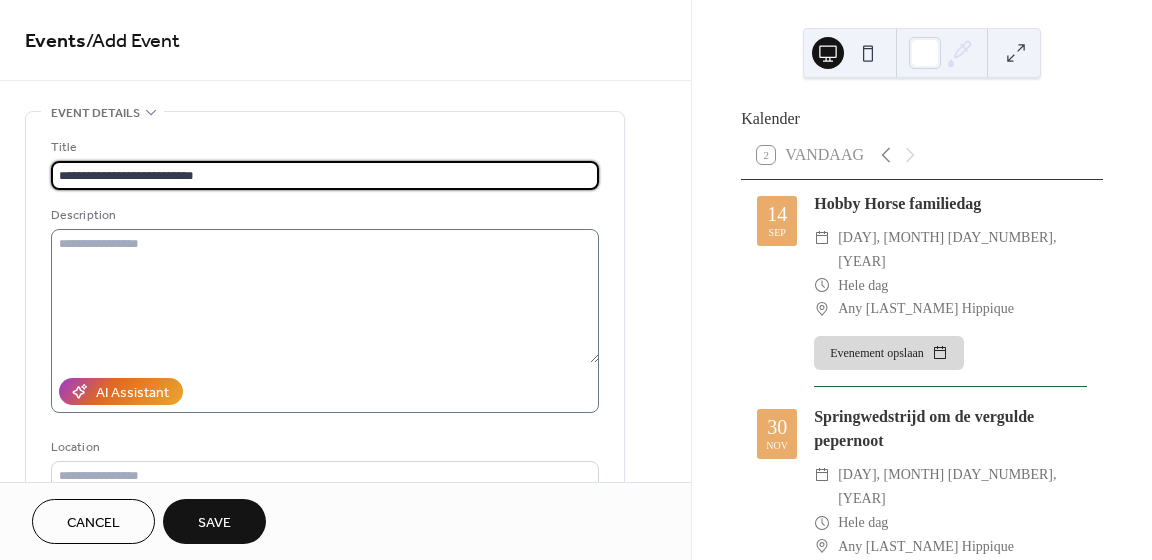 type on "**********" 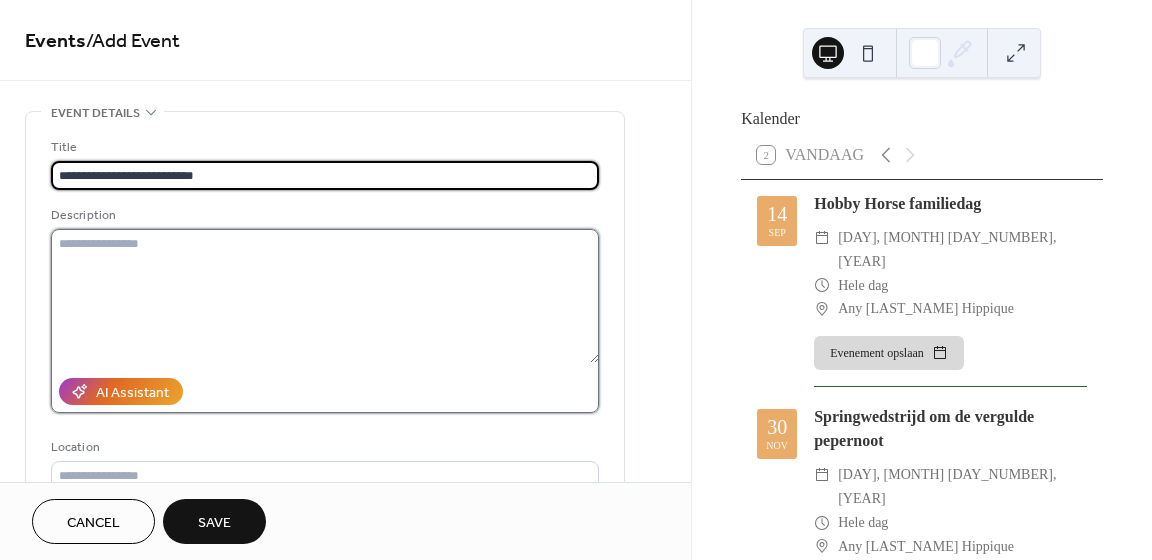 click at bounding box center [325, 296] 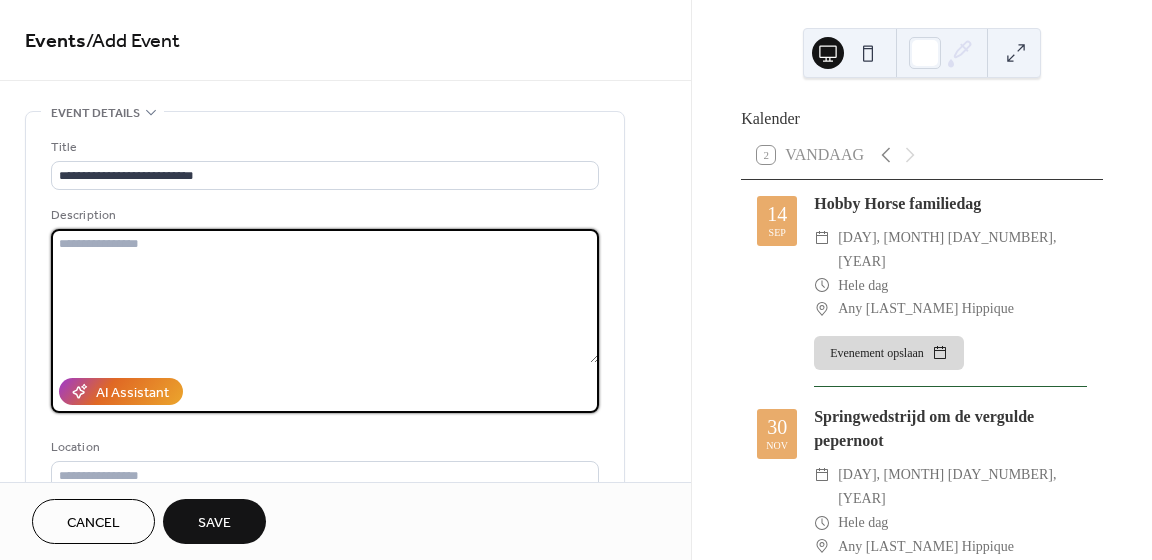 scroll, scrollTop: 96, scrollLeft: 0, axis: vertical 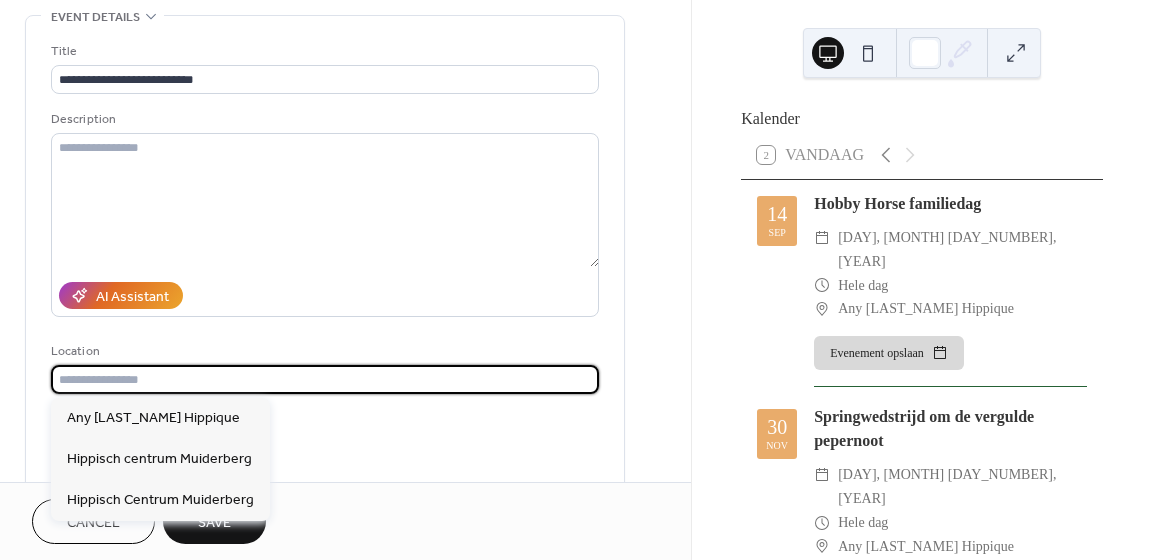 click at bounding box center [325, 379] 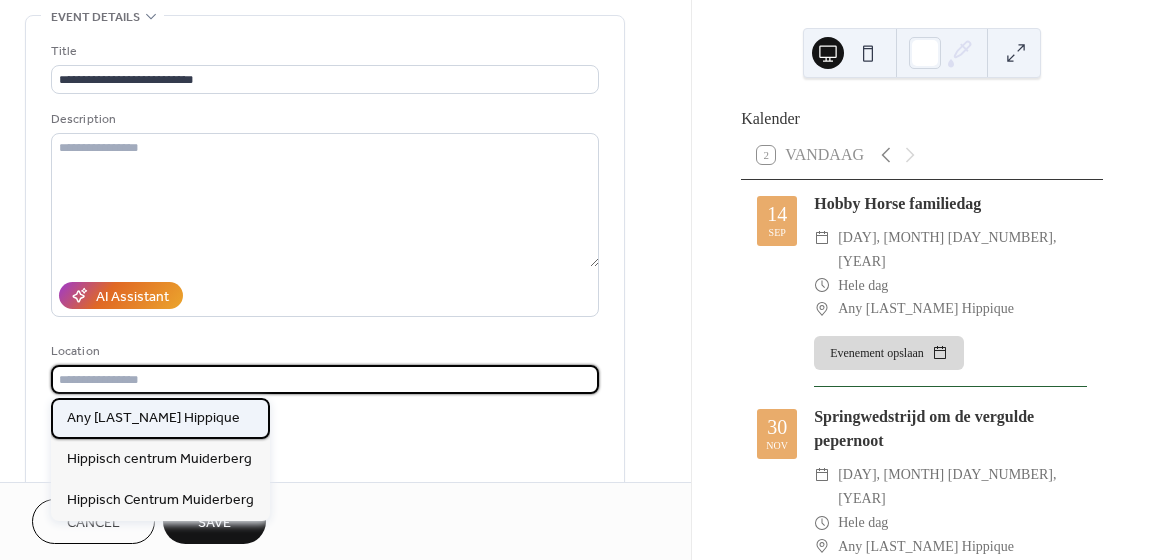 click on "Any [LAST_NAME] Hippique" at bounding box center (153, 418) 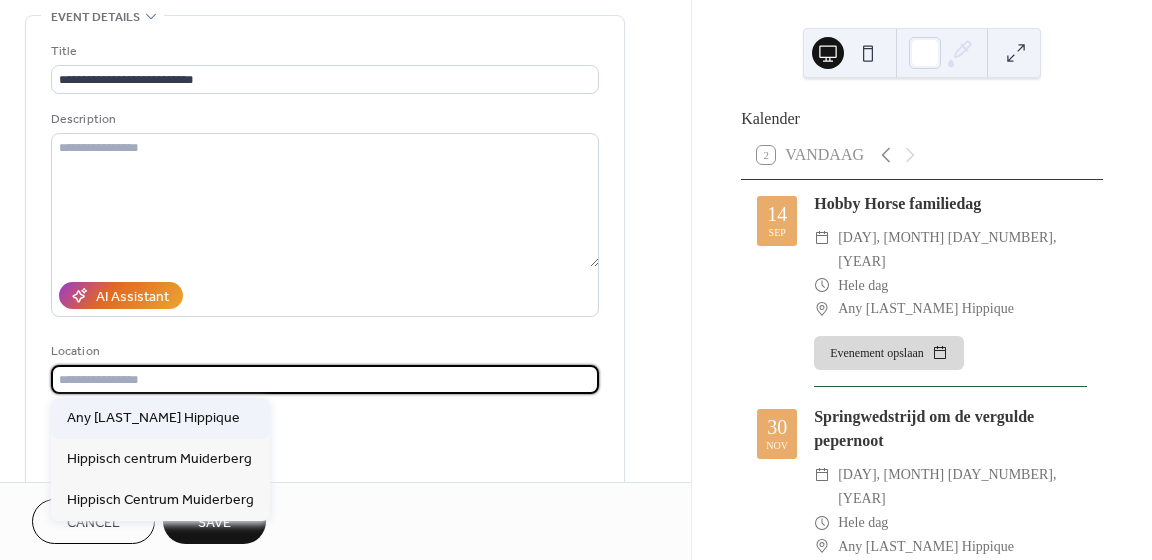 type on "**********" 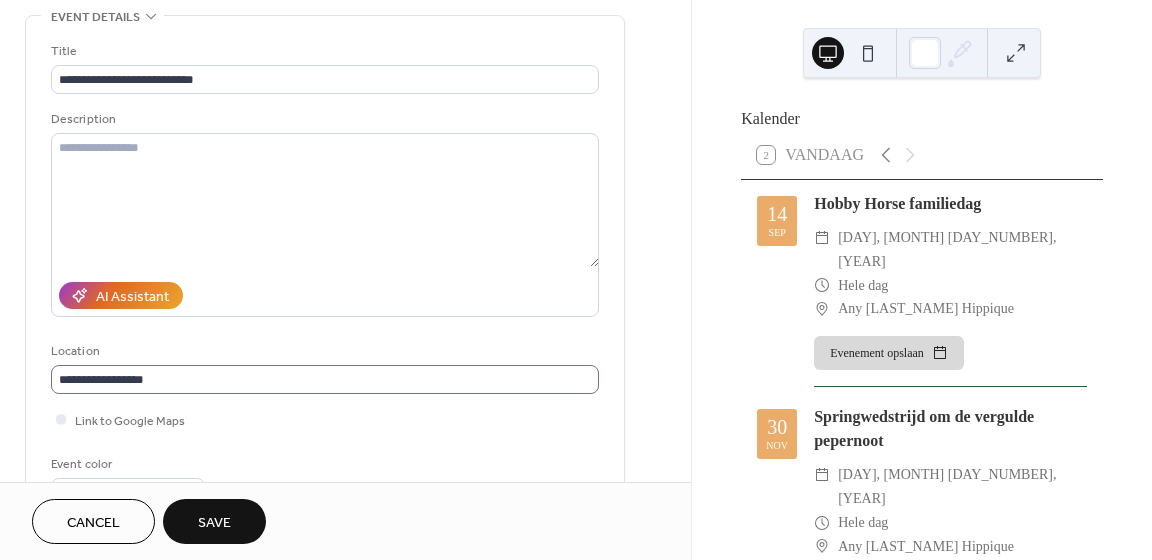 scroll, scrollTop: 0, scrollLeft: 0, axis: both 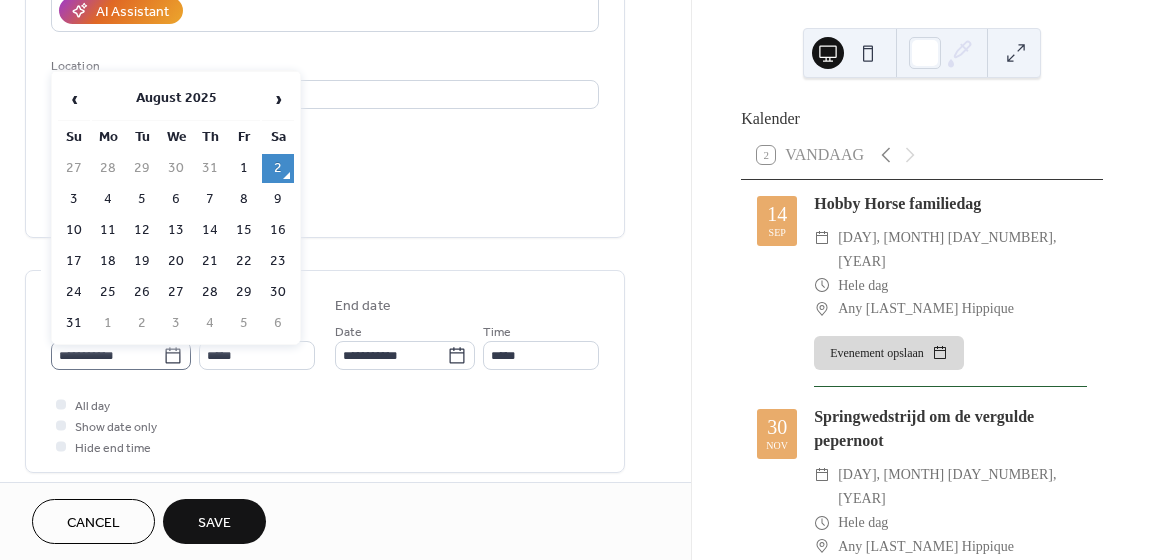 click 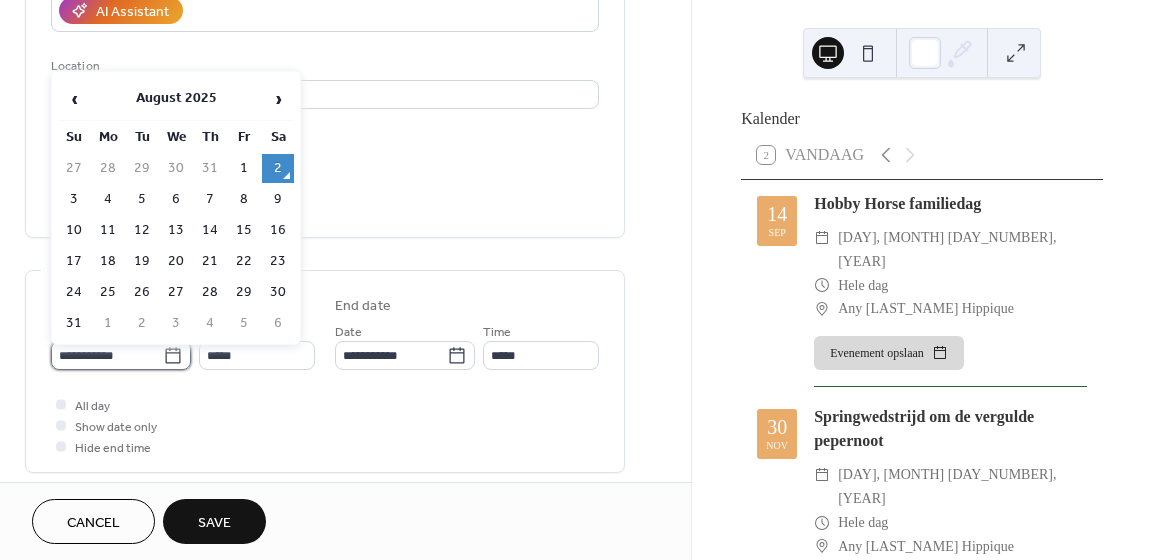 click on "**********" at bounding box center (107, 355) 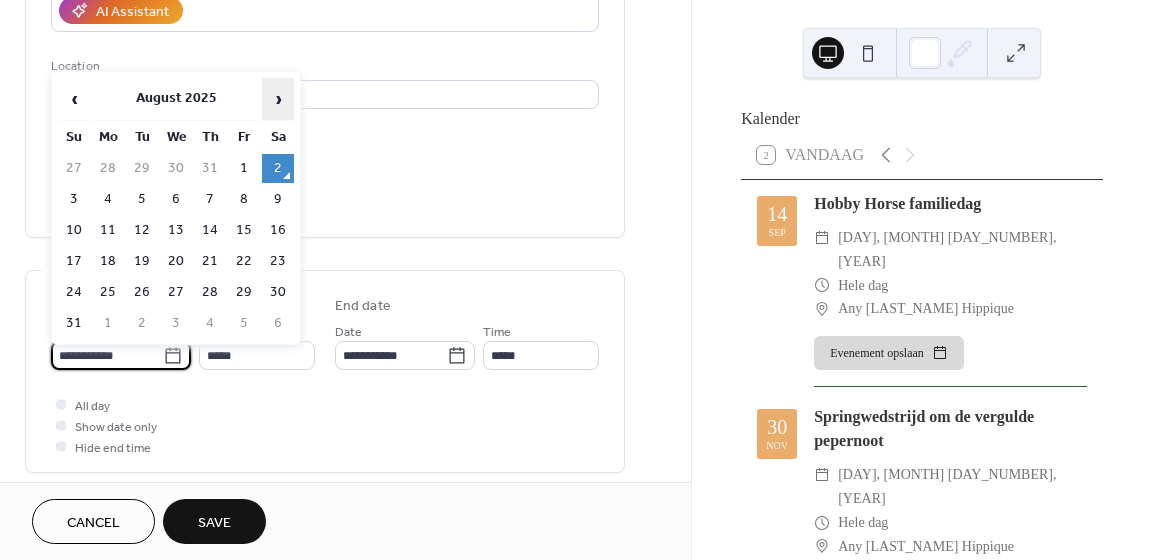 click on "›" at bounding box center (278, 99) 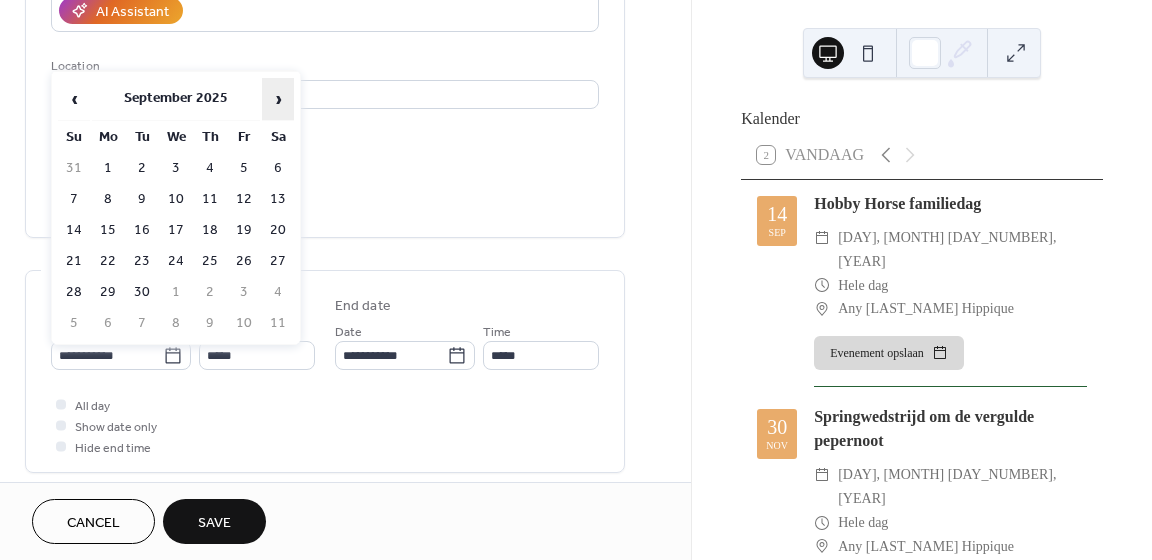 click on "›" at bounding box center [278, 99] 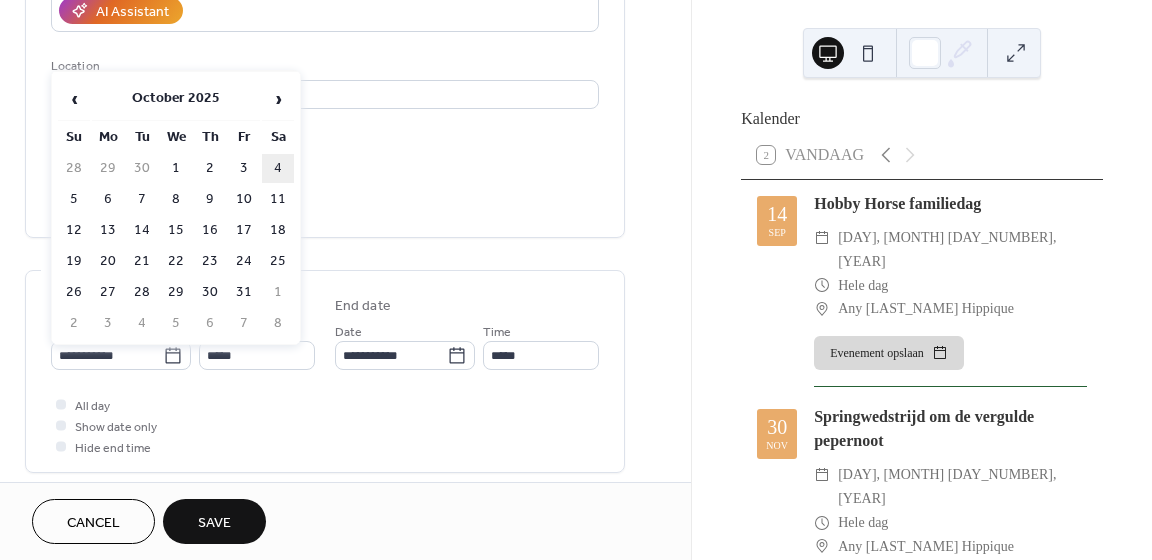click on "4" at bounding box center [278, 168] 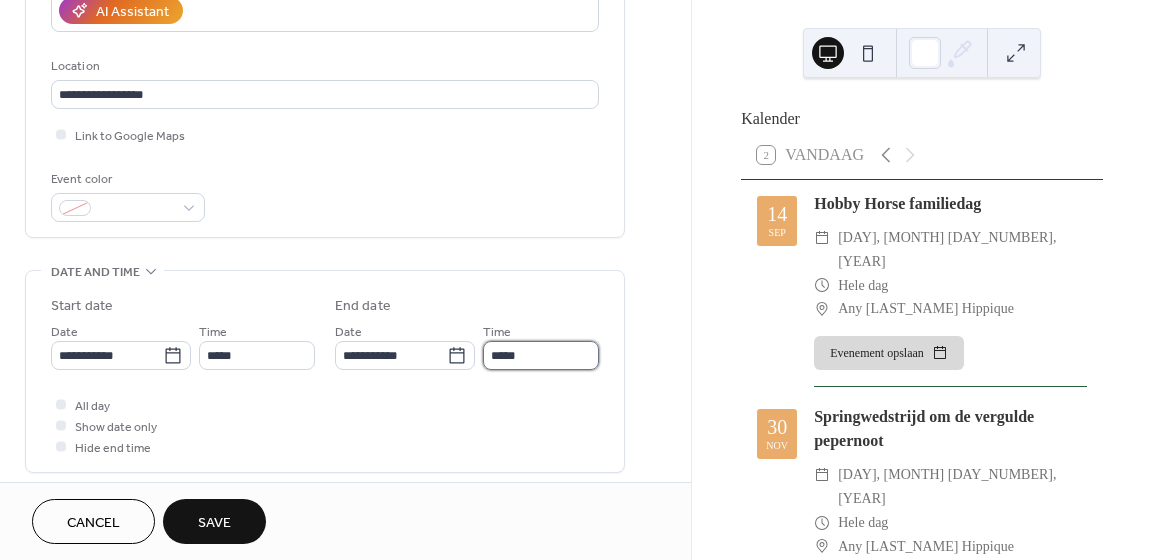 click on "*****" at bounding box center (541, 355) 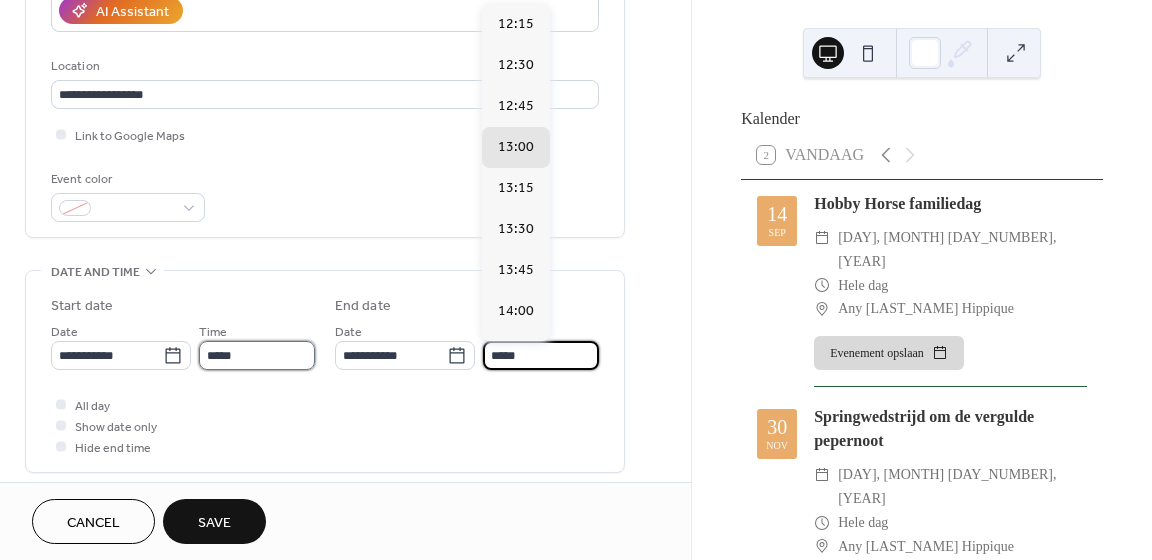 click on "*****" at bounding box center [257, 355] 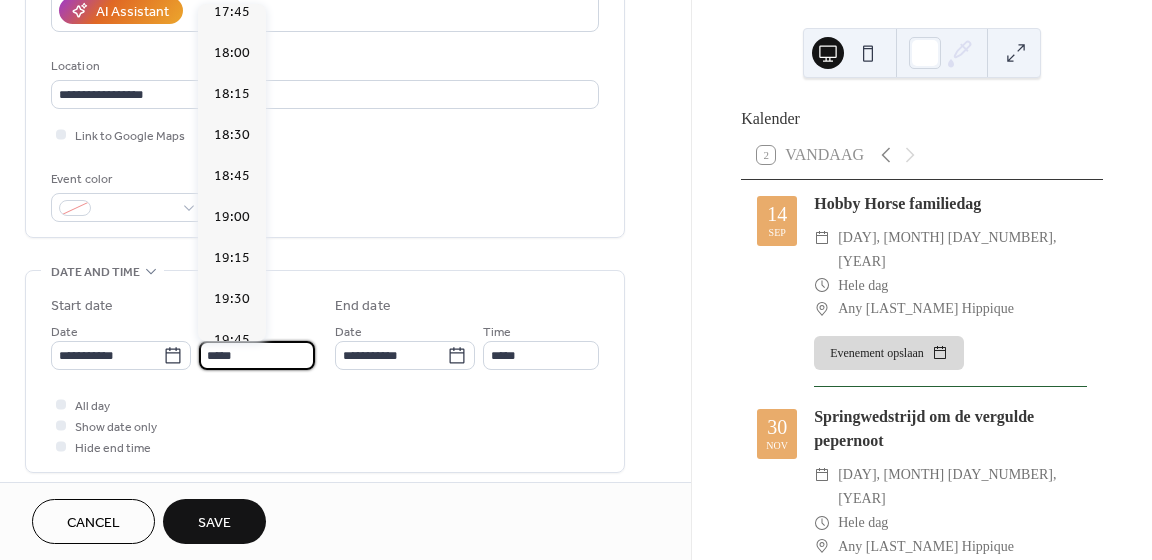 scroll, scrollTop: 2928, scrollLeft: 0, axis: vertical 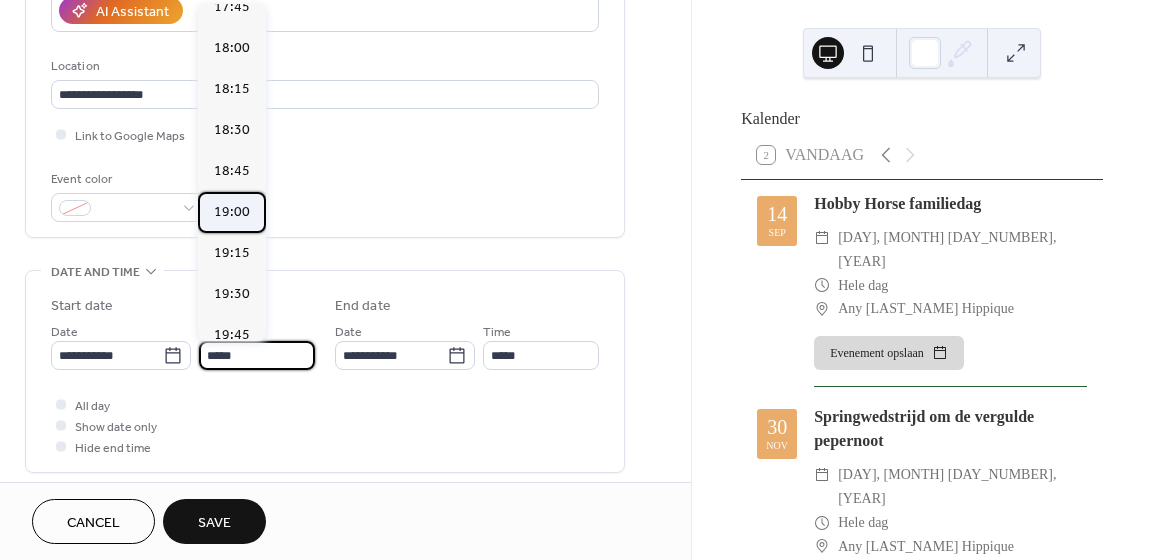 click on "19:00" at bounding box center [232, 212] 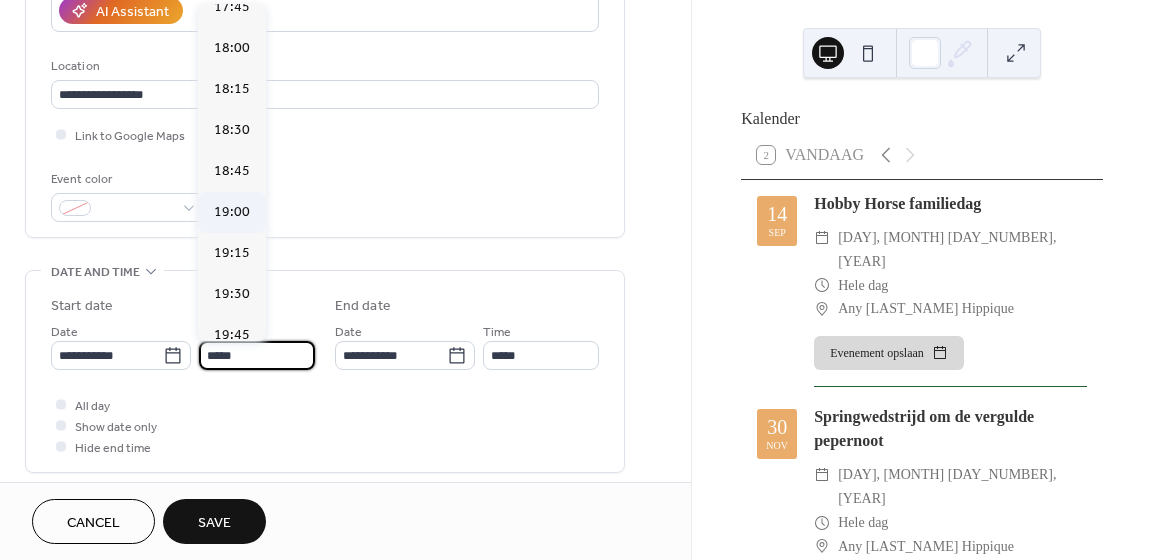 type on "*****" 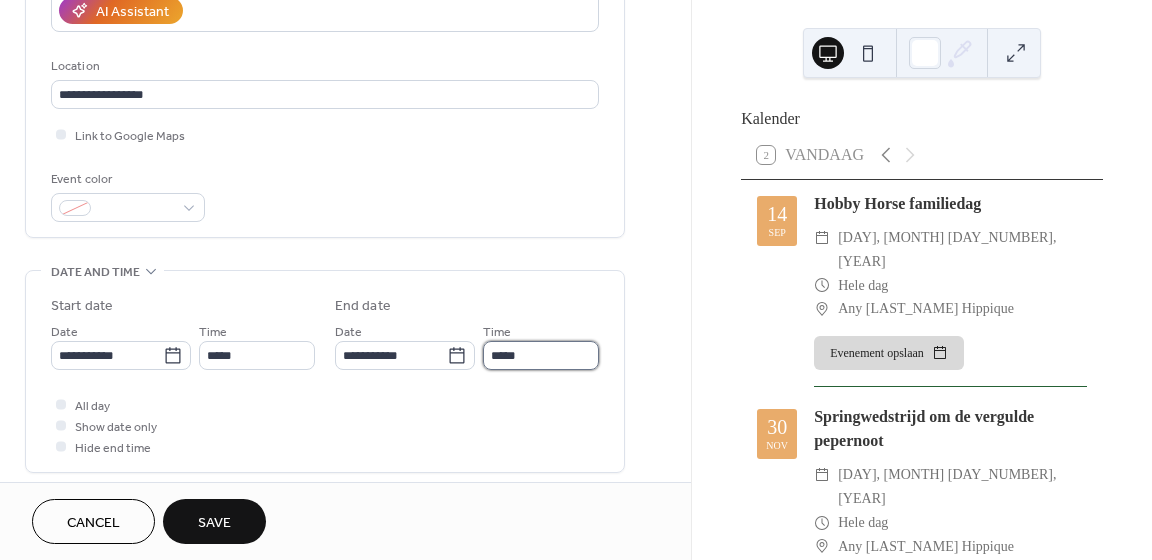 click on "*****" at bounding box center [541, 355] 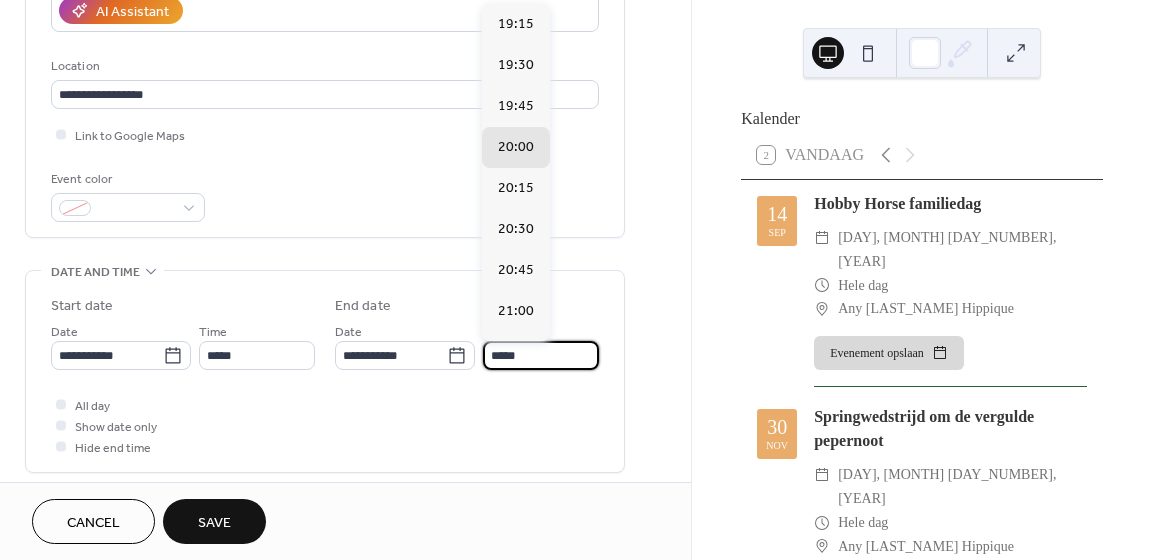 click on "*****" at bounding box center [541, 355] 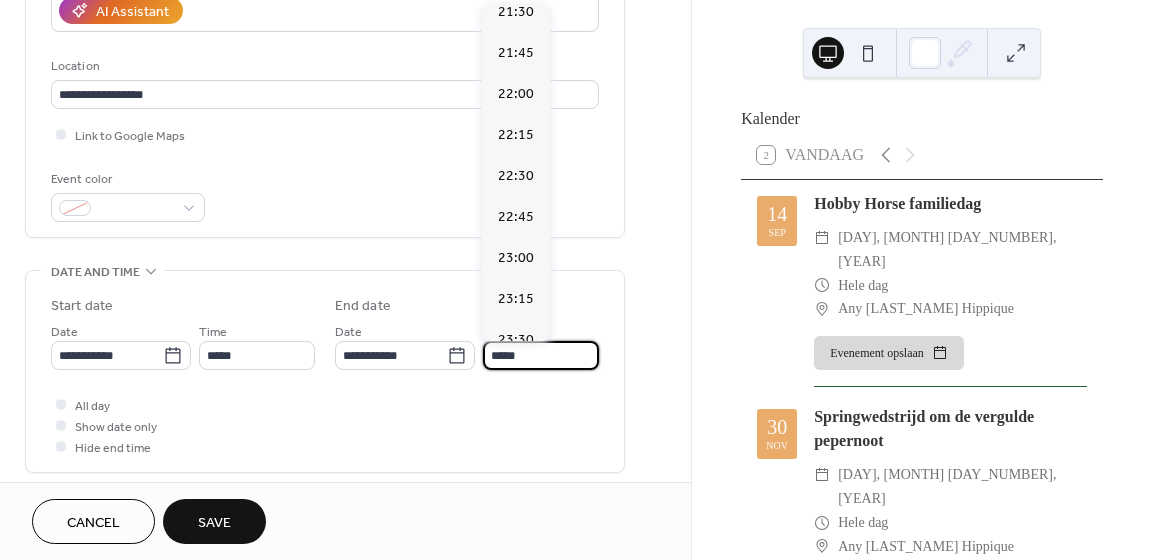scroll, scrollTop: 385, scrollLeft: 0, axis: vertical 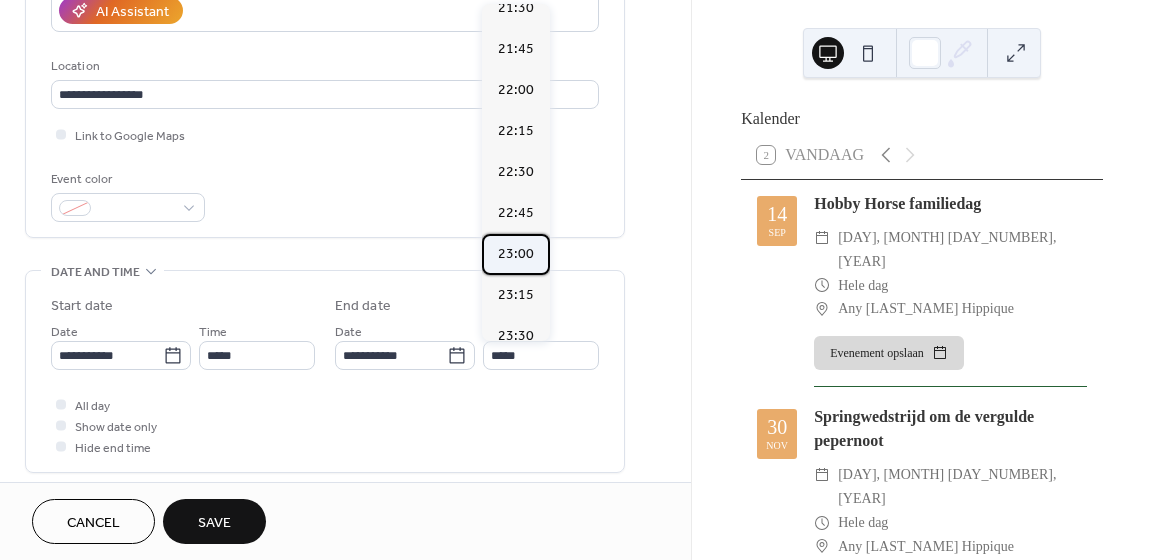 click on "23:00" at bounding box center (516, 254) 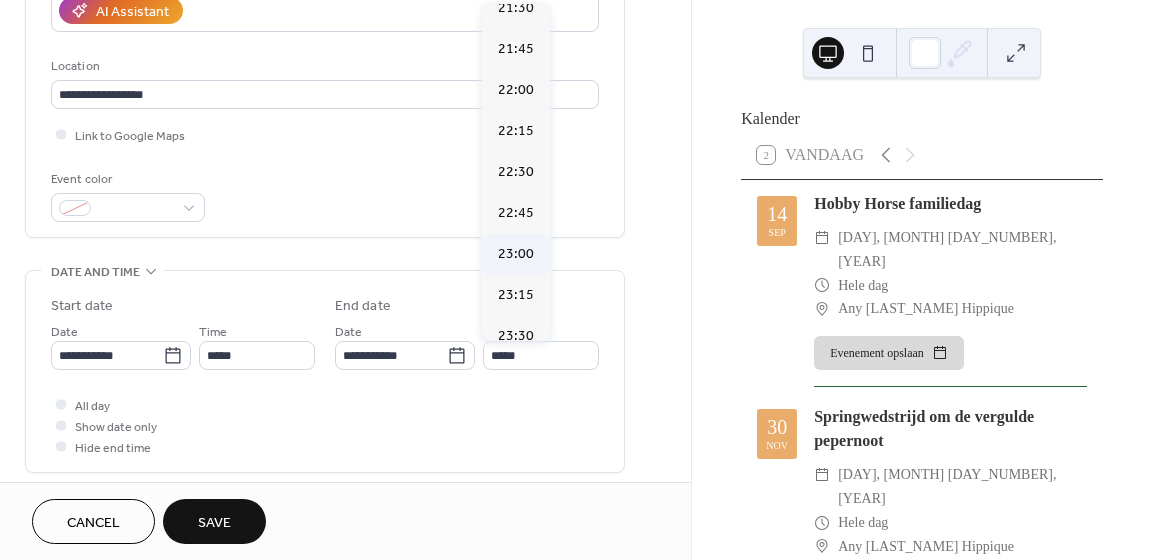 type on "*****" 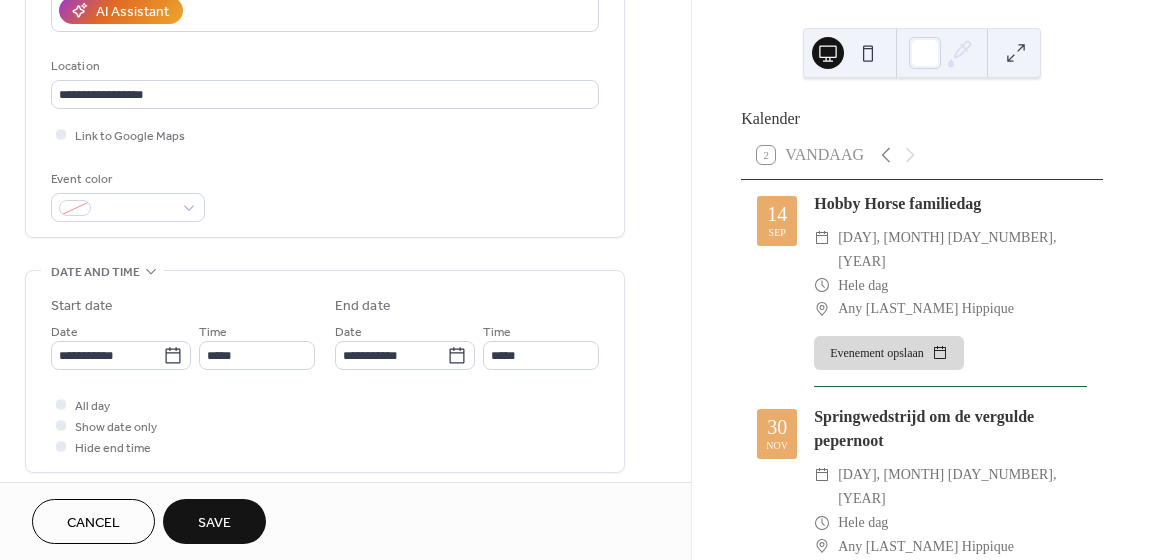 click on "All day Show date only Hide end time" at bounding box center (325, 425) 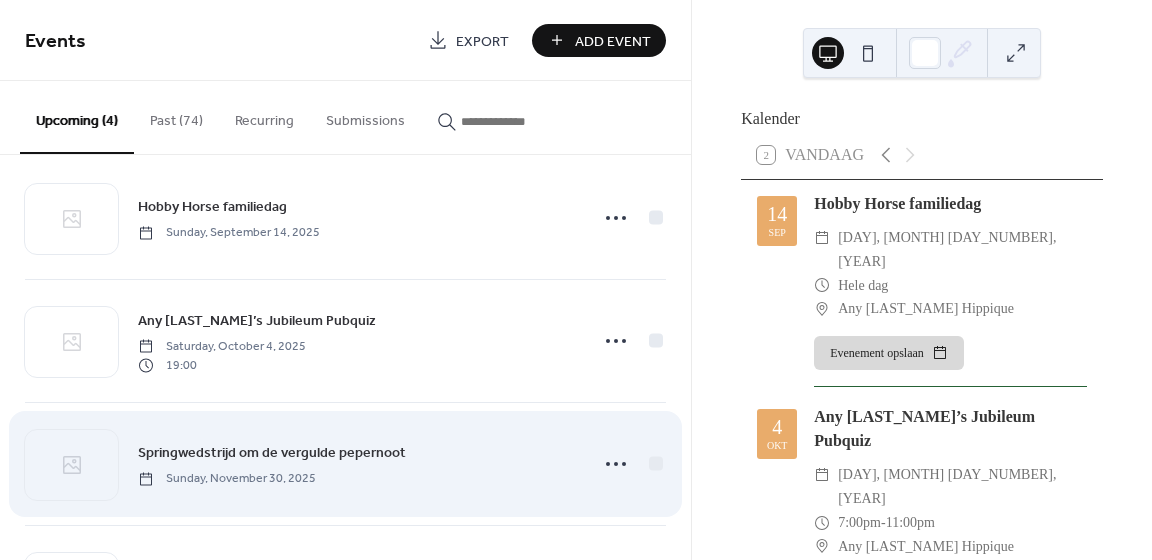 scroll, scrollTop: 1, scrollLeft: 0, axis: vertical 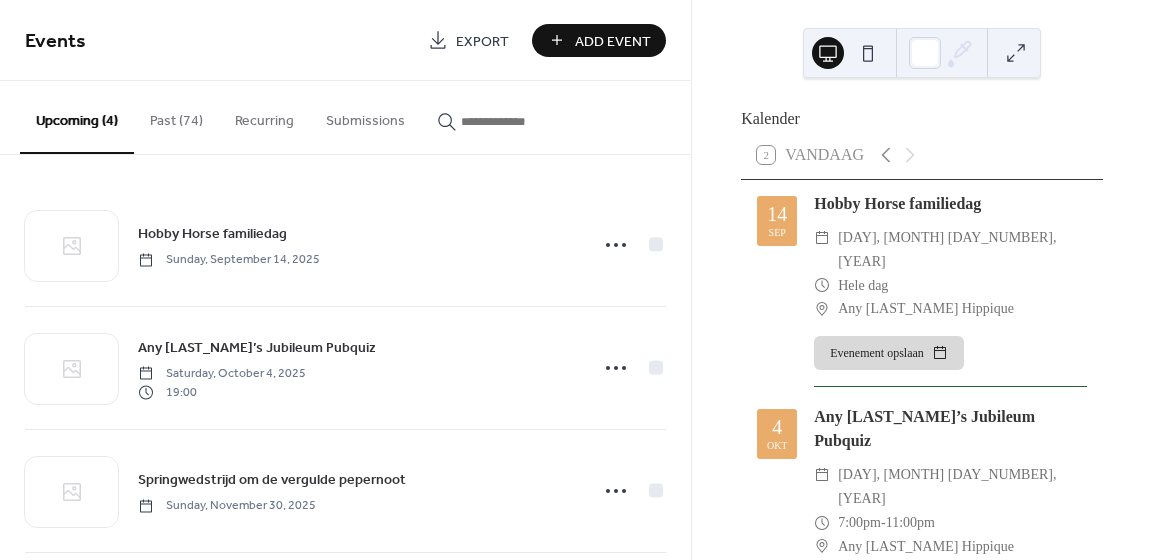 click on "Add Event" at bounding box center (613, 41) 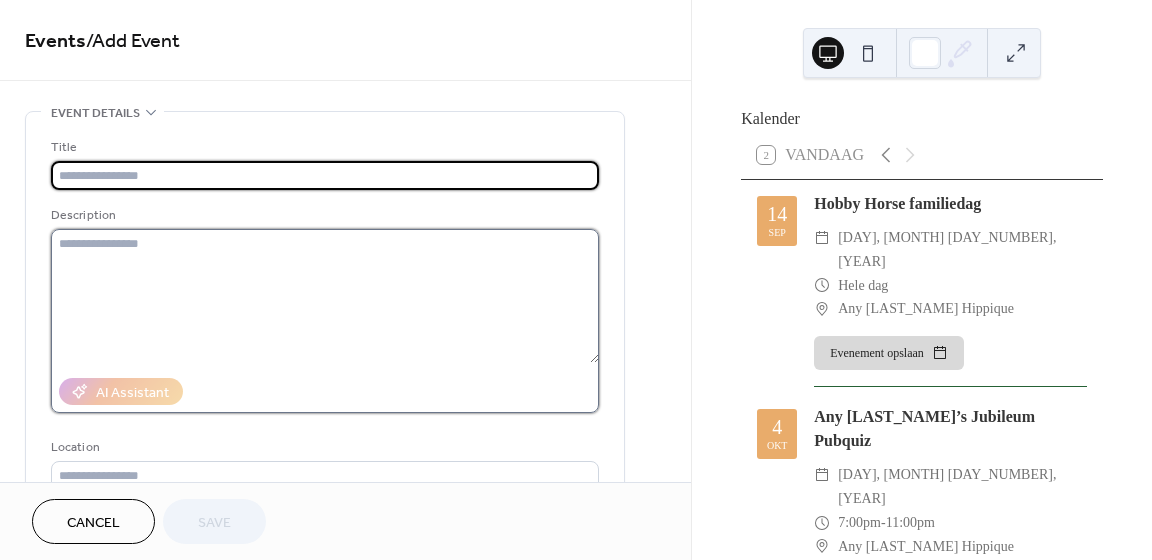 click at bounding box center (325, 296) 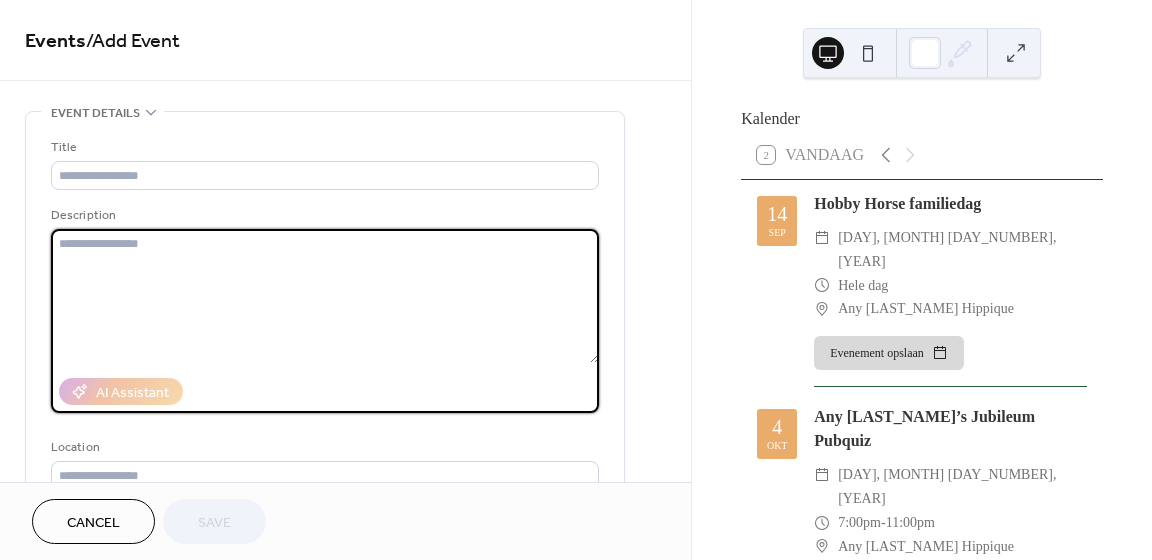 type on "*" 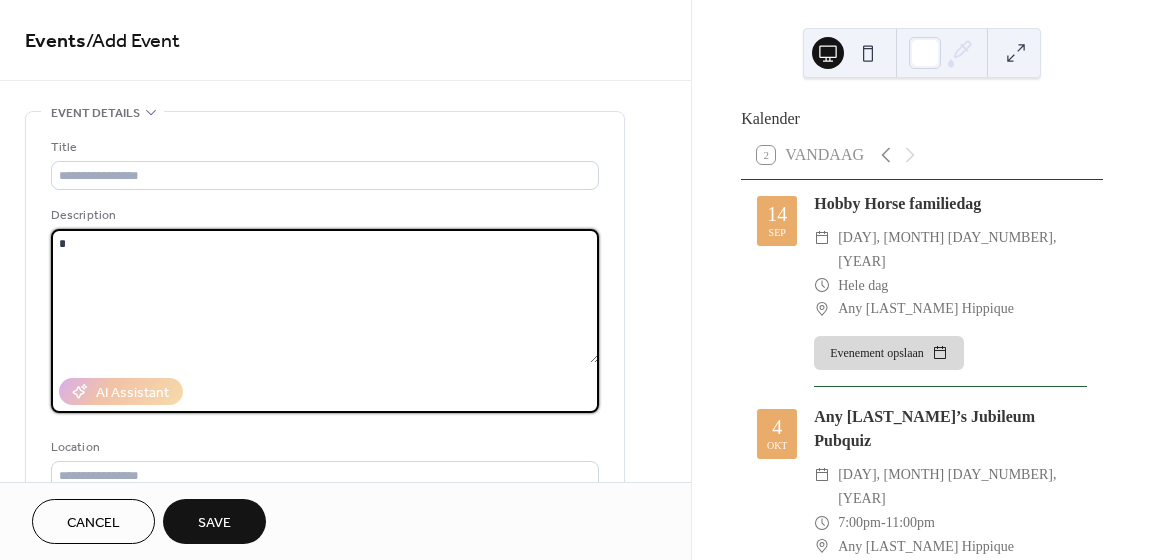 type 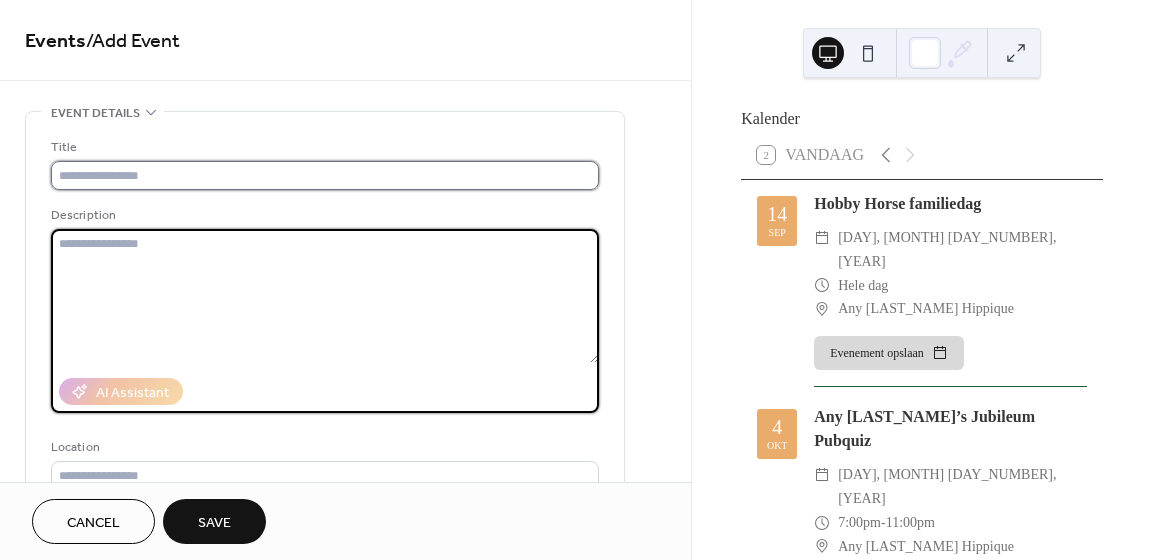 click at bounding box center (325, 175) 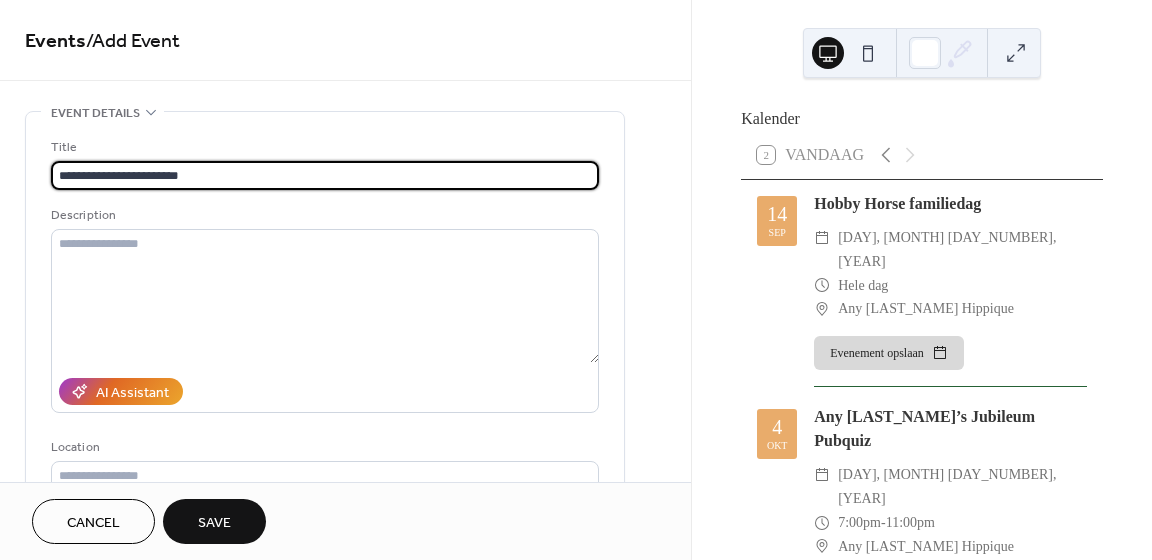 type on "**********" 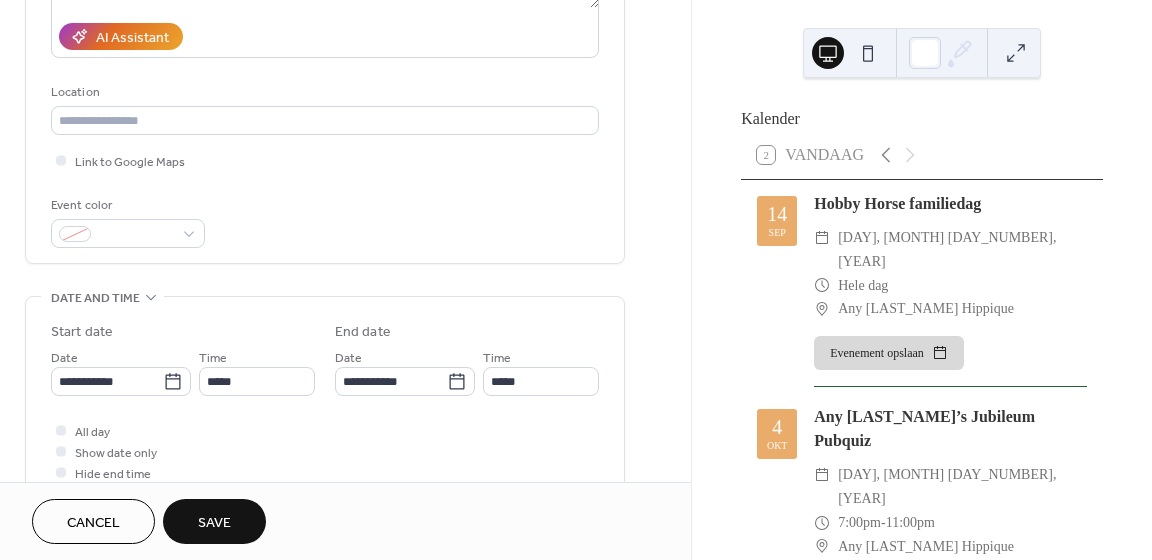 scroll, scrollTop: 356, scrollLeft: 0, axis: vertical 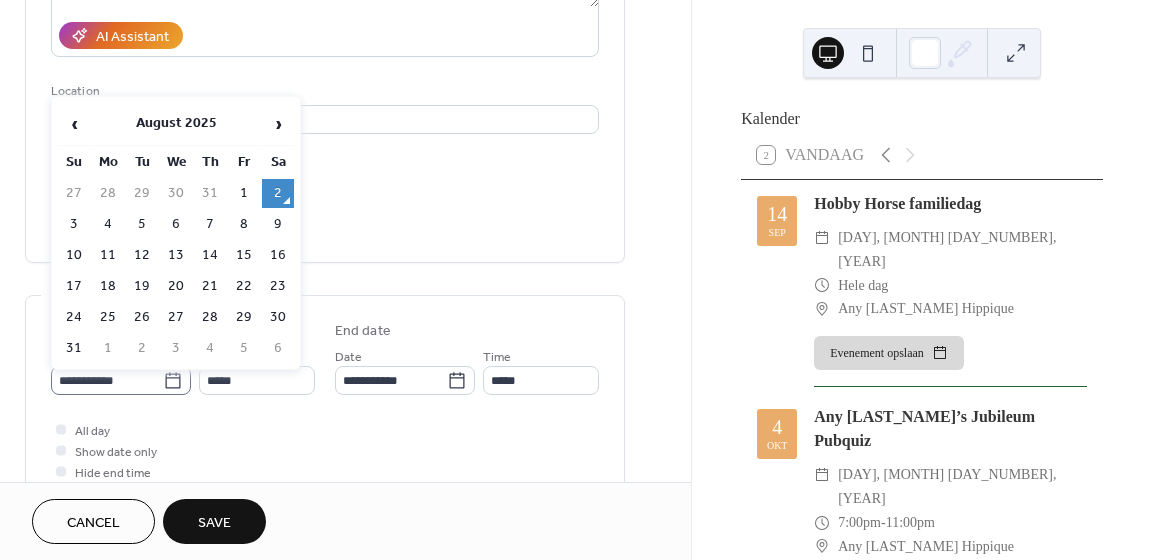 click 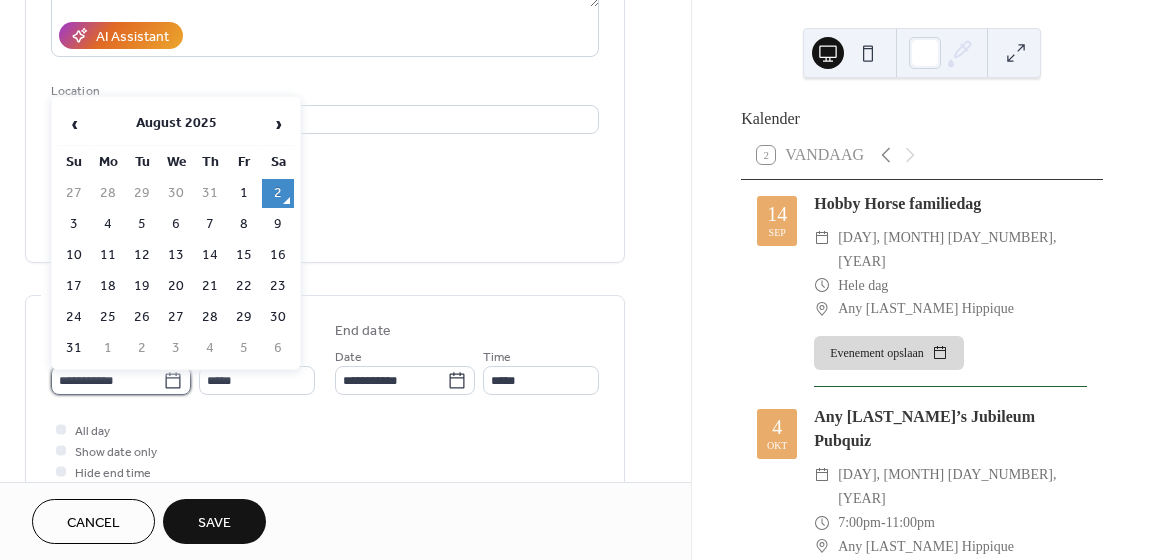 click on "**********" at bounding box center (107, 380) 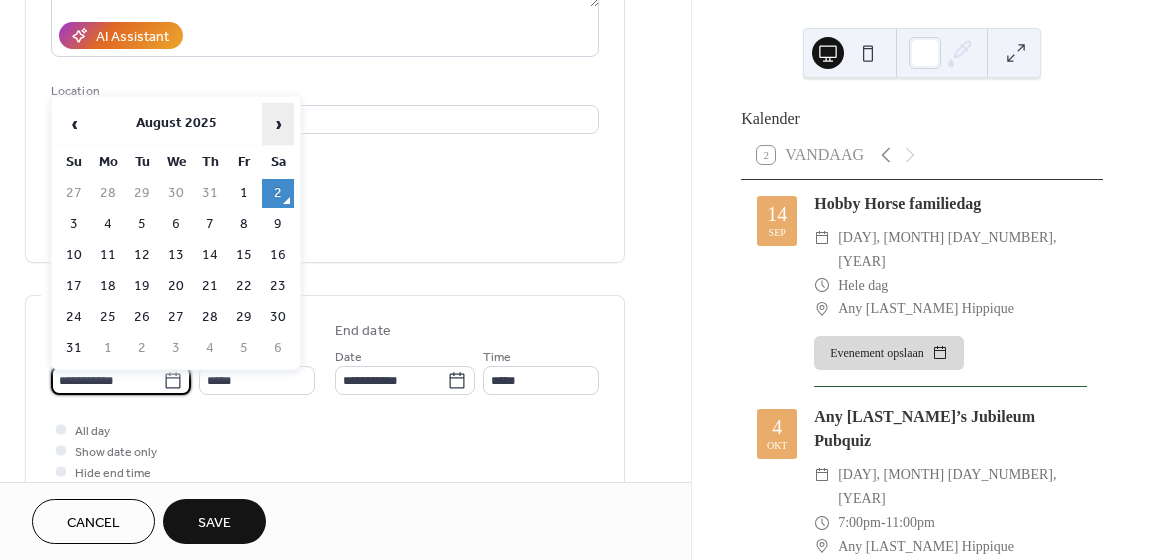 click on "›" at bounding box center (278, 124) 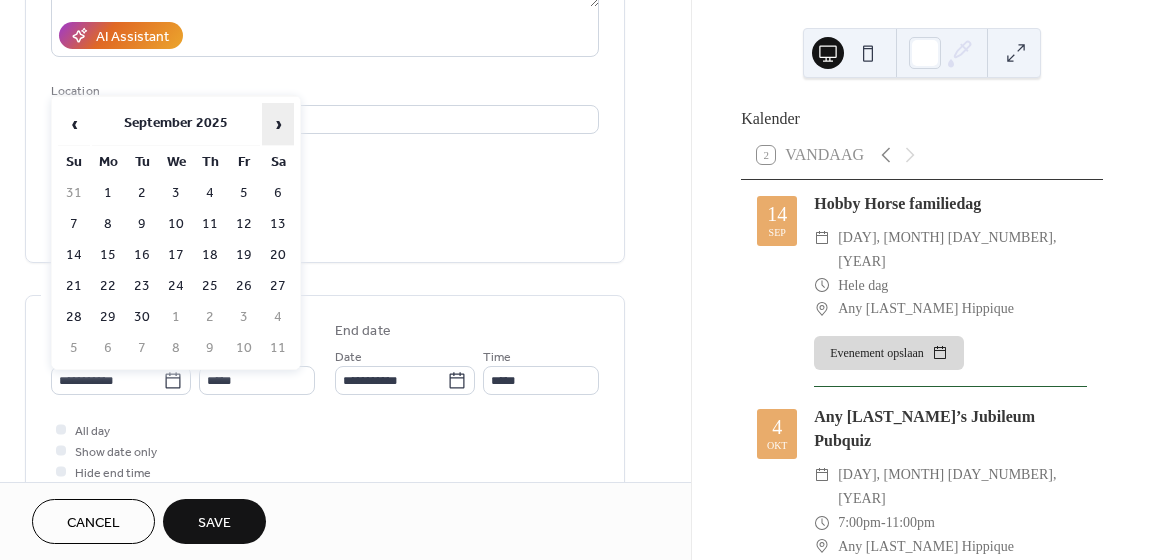 click on "›" at bounding box center [278, 124] 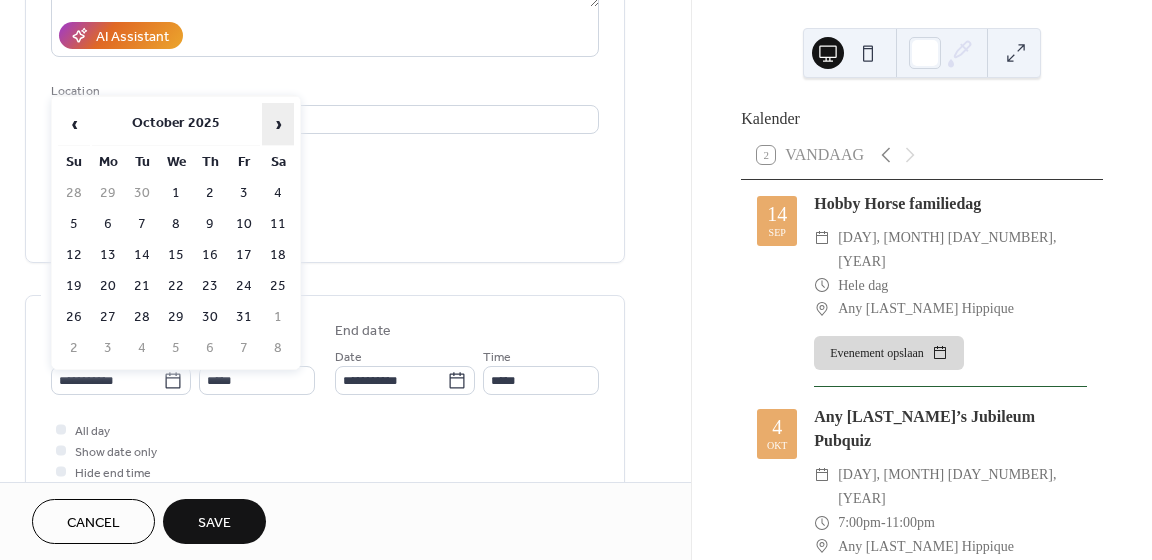 click on "›" at bounding box center (278, 124) 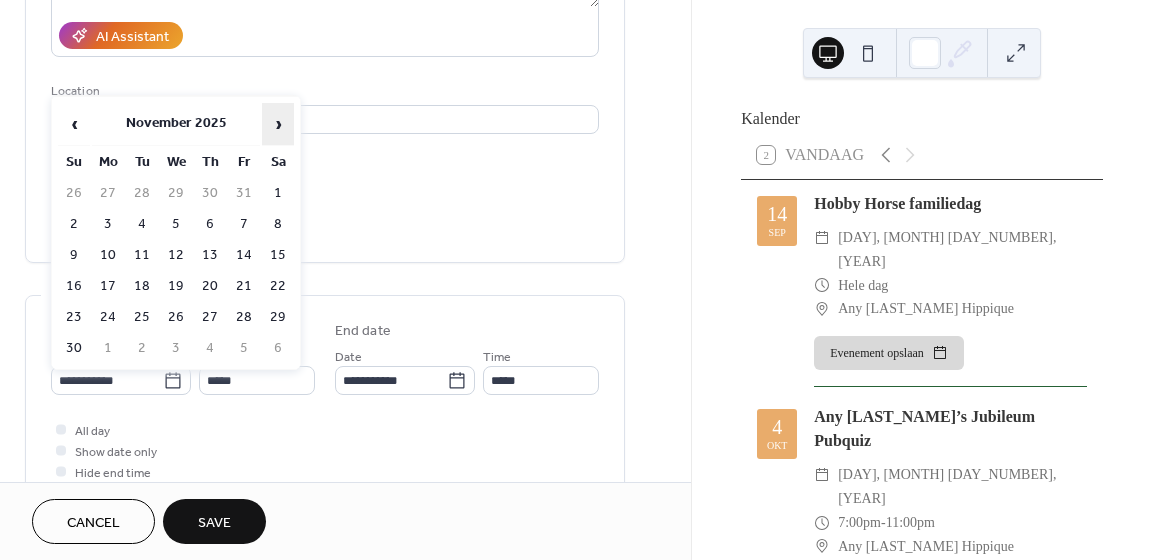 click on "›" at bounding box center (278, 124) 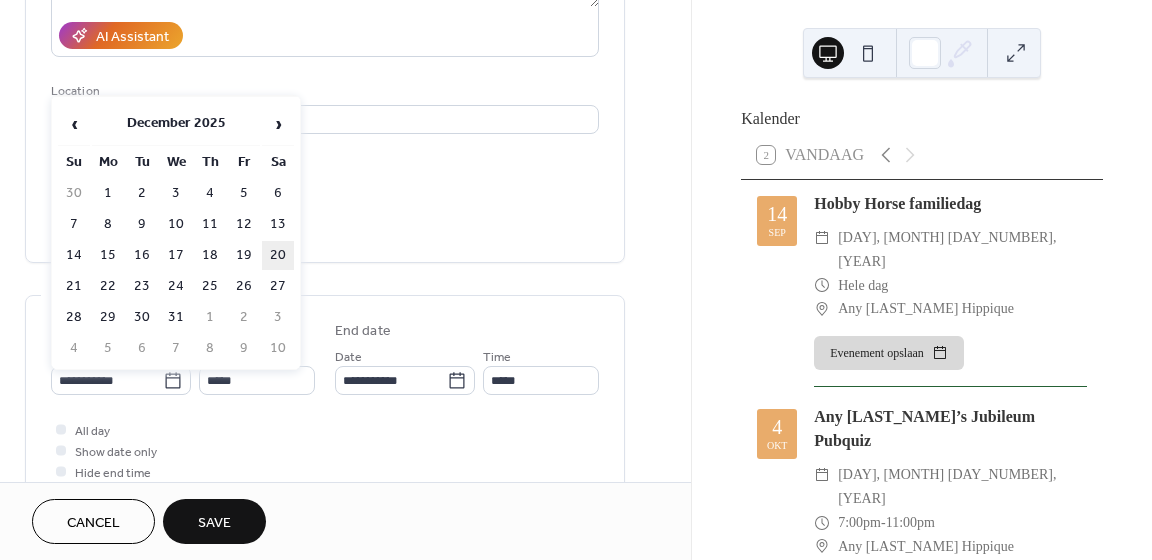 click on "20" at bounding box center [278, 255] 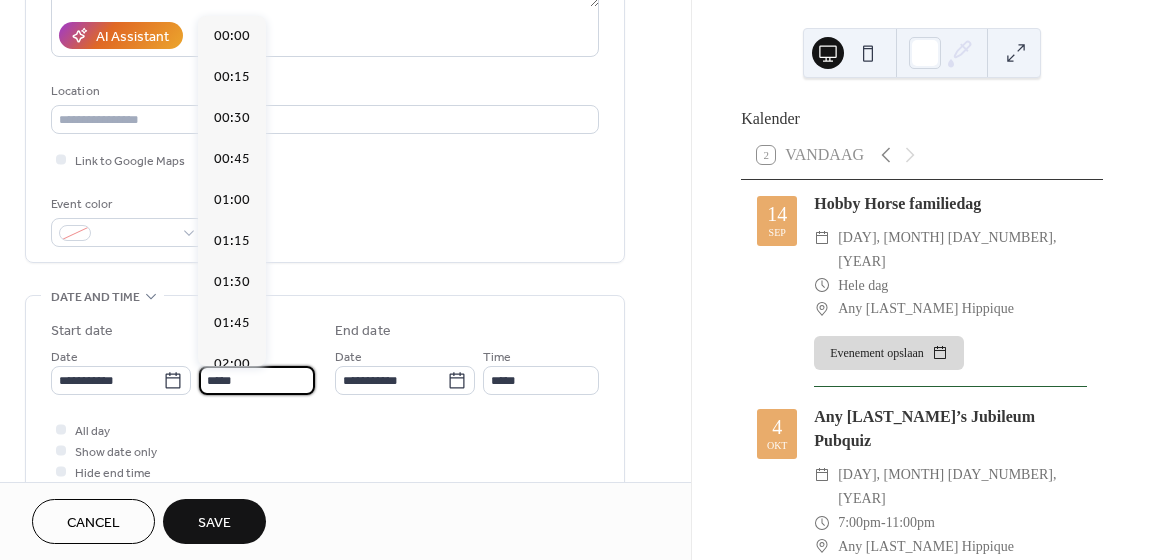 click on "*****" at bounding box center [257, 380] 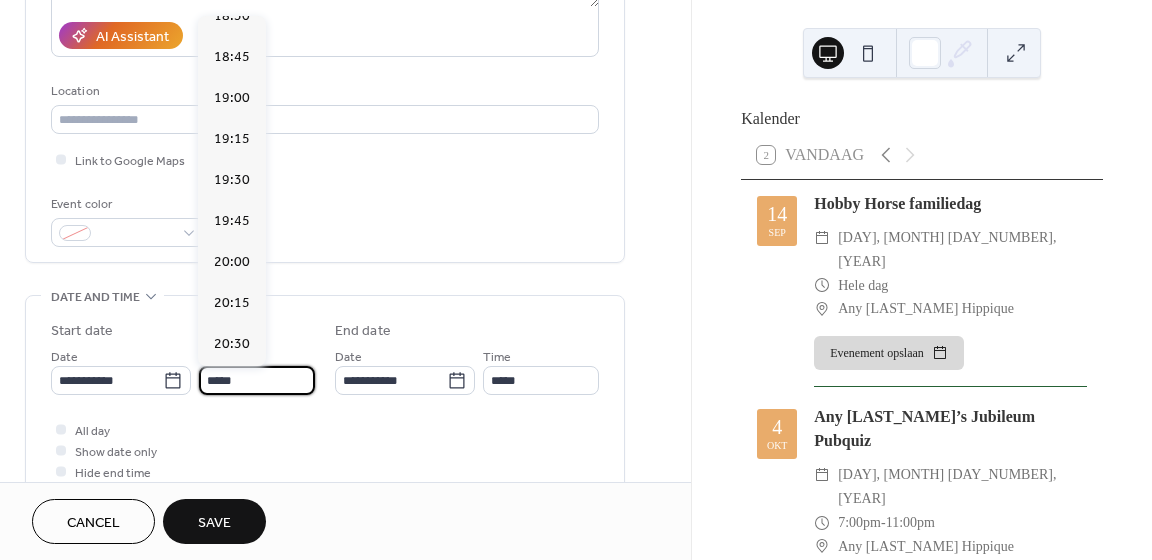 scroll, scrollTop: 3050, scrollLeft: 0, axis: vertical 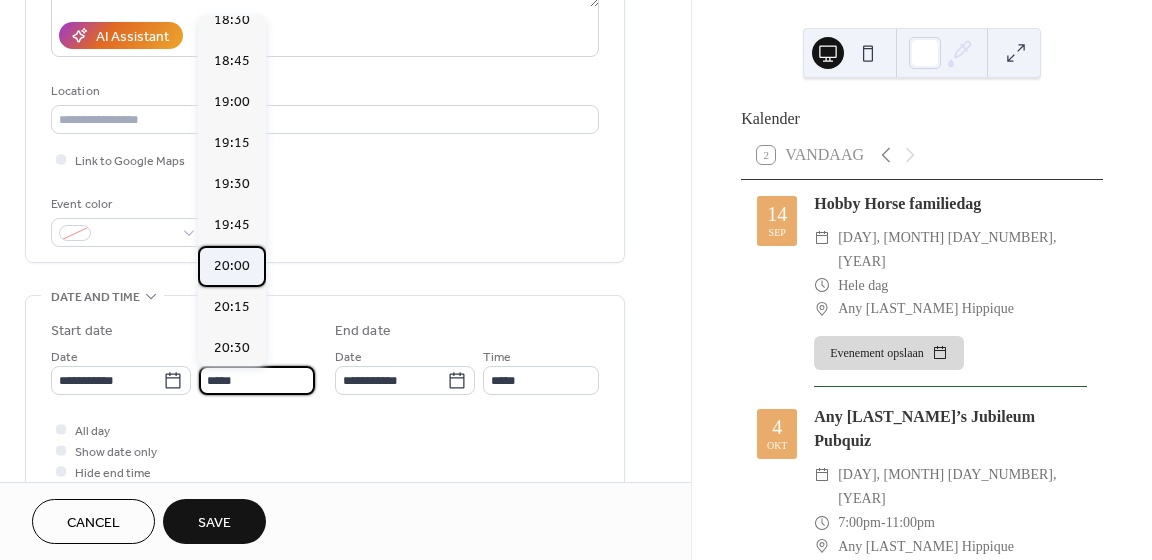 click on "20:00" at bounding box center (232, 266) 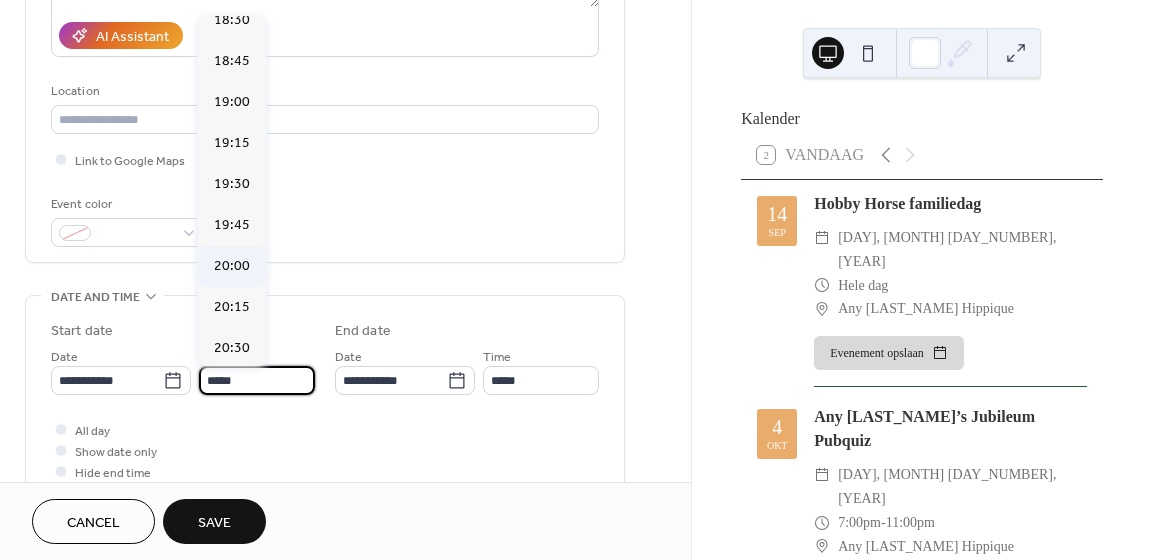 type on "*****" 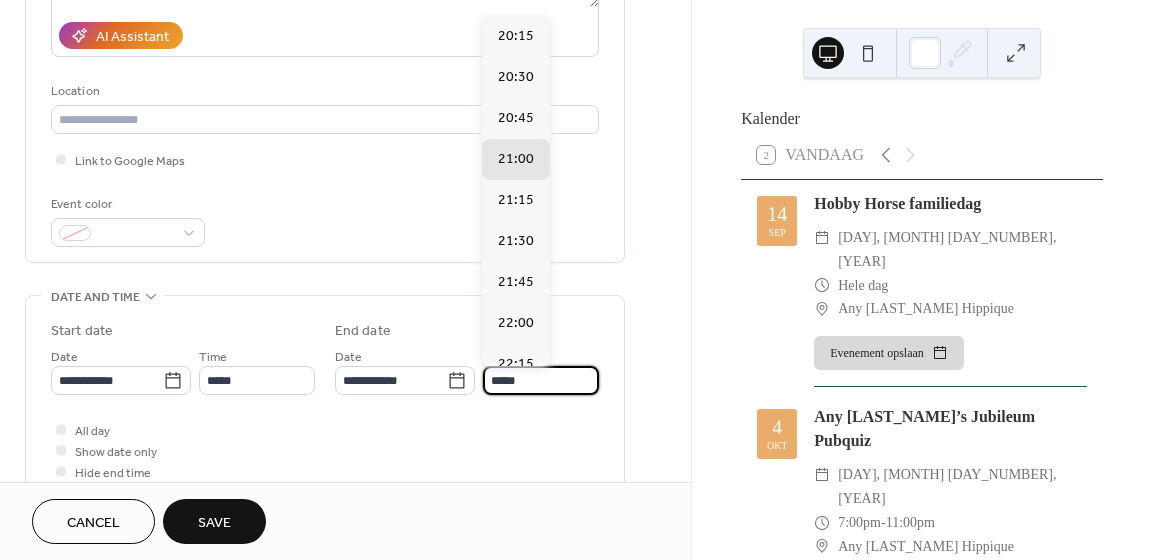 click on "*****" at bounding box center [541, 380] 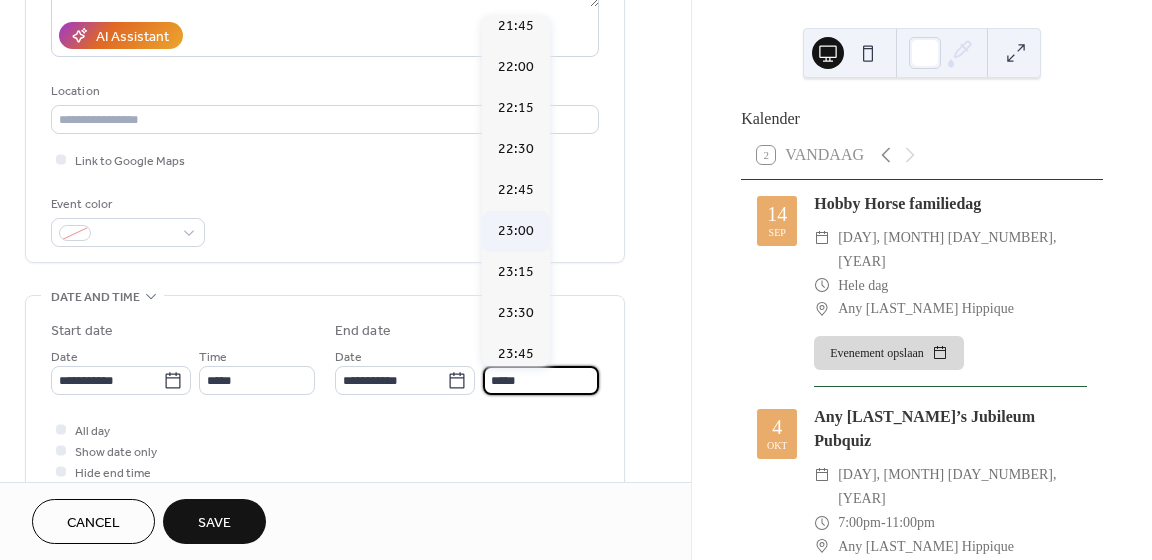 scroll, scrollTop: 257, scrollLeft: 0, axis: vertical 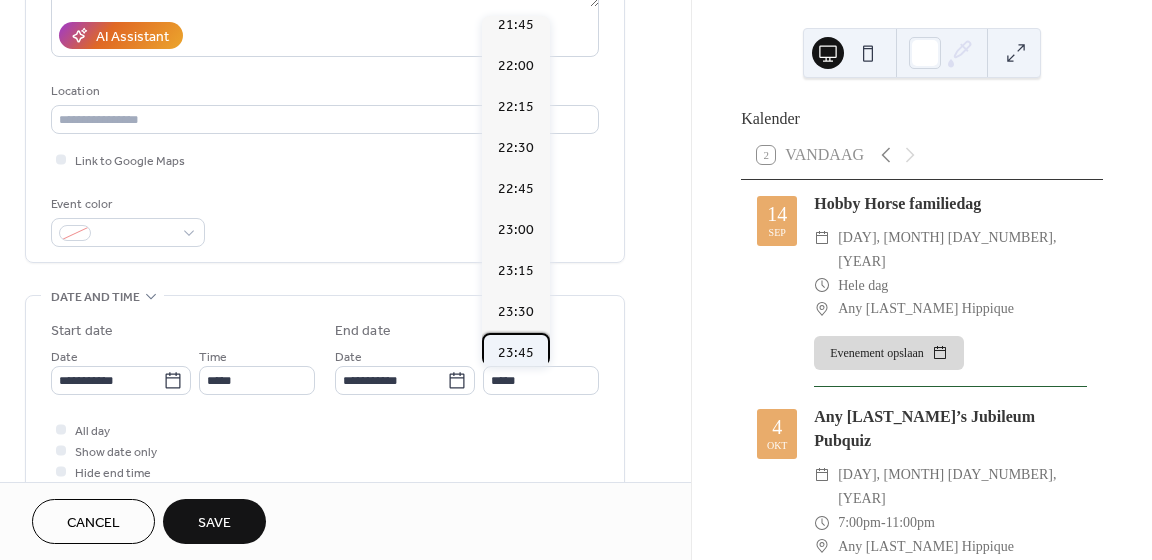 click on "23:45" at bounding box center (516, 353) 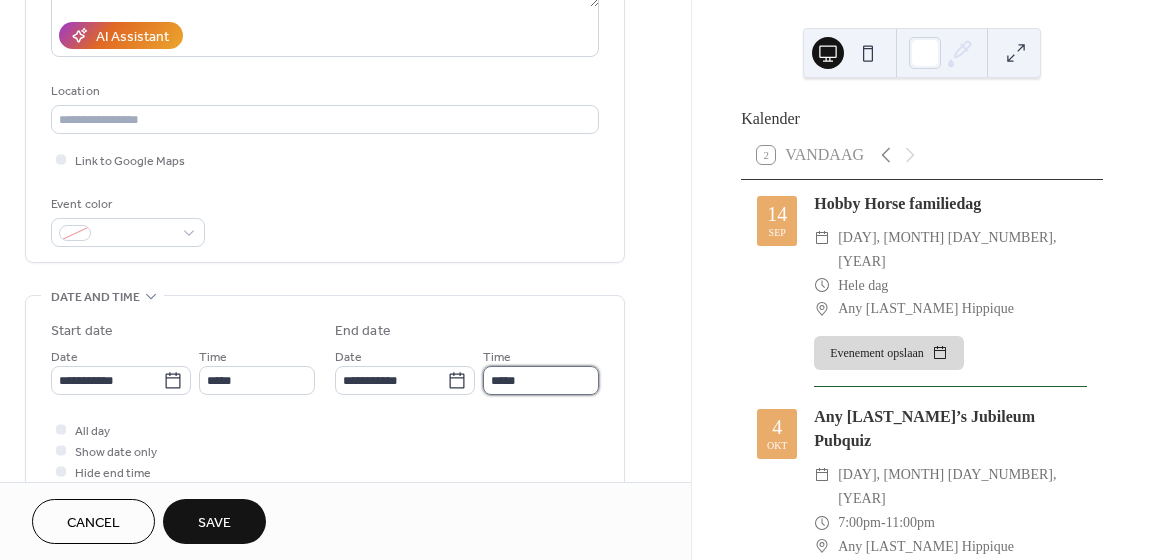 click on "*****" at bounding box center (541, 380) 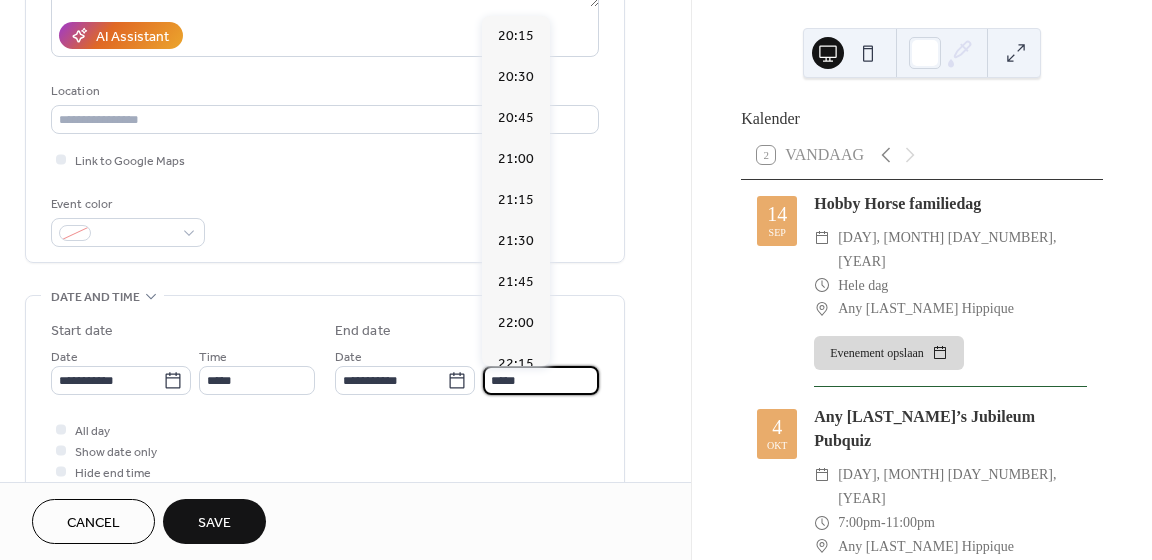 scroll, scrollTop: 257, scrollLeft: 0, axis: vertical 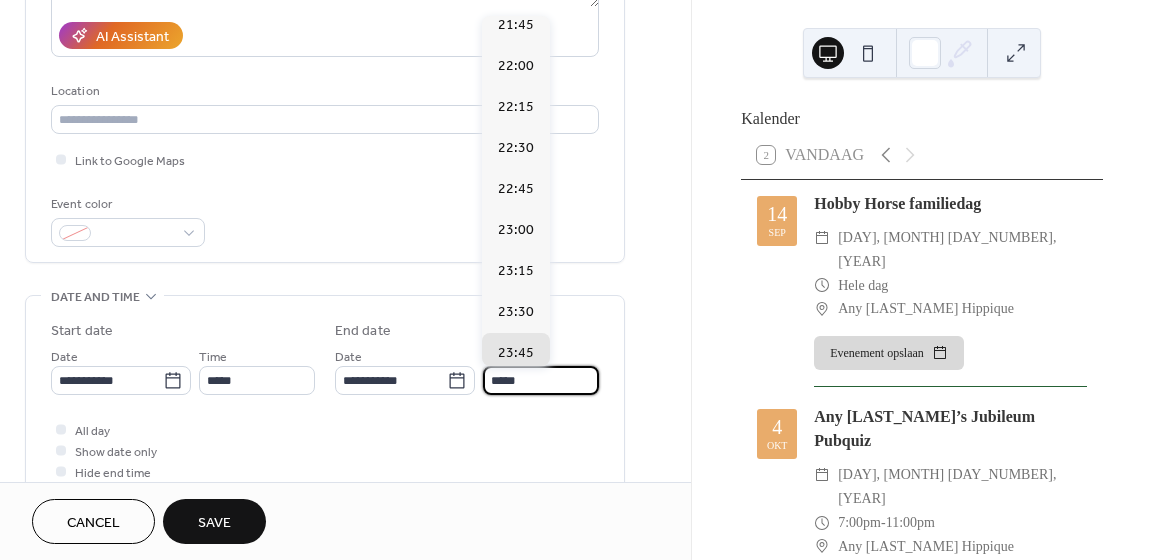 click on "*****" at bounding box center (541, 380) 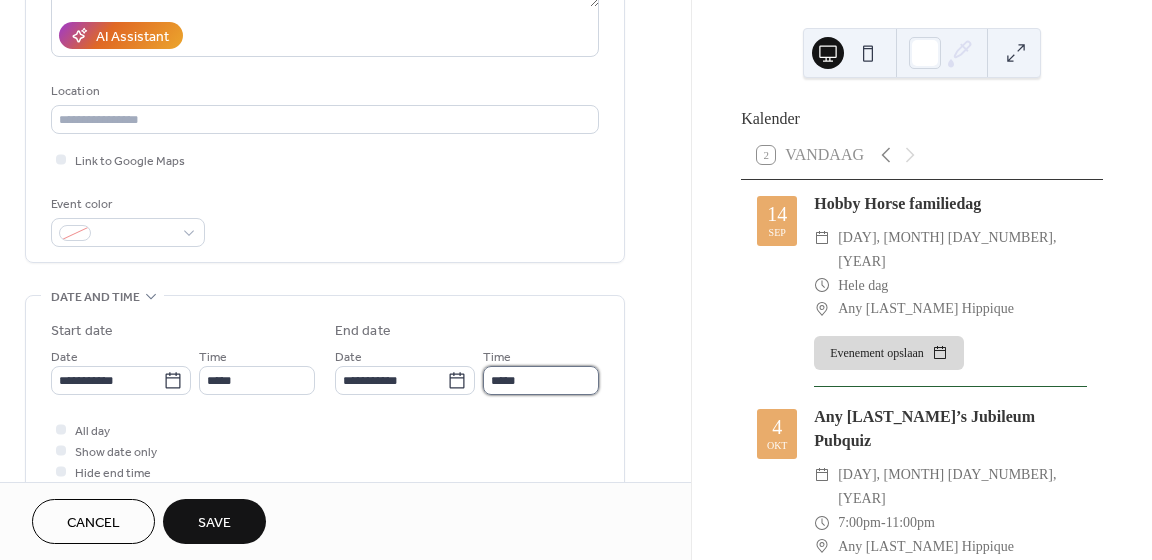 click on "*****" at bounding box center [541, 380] 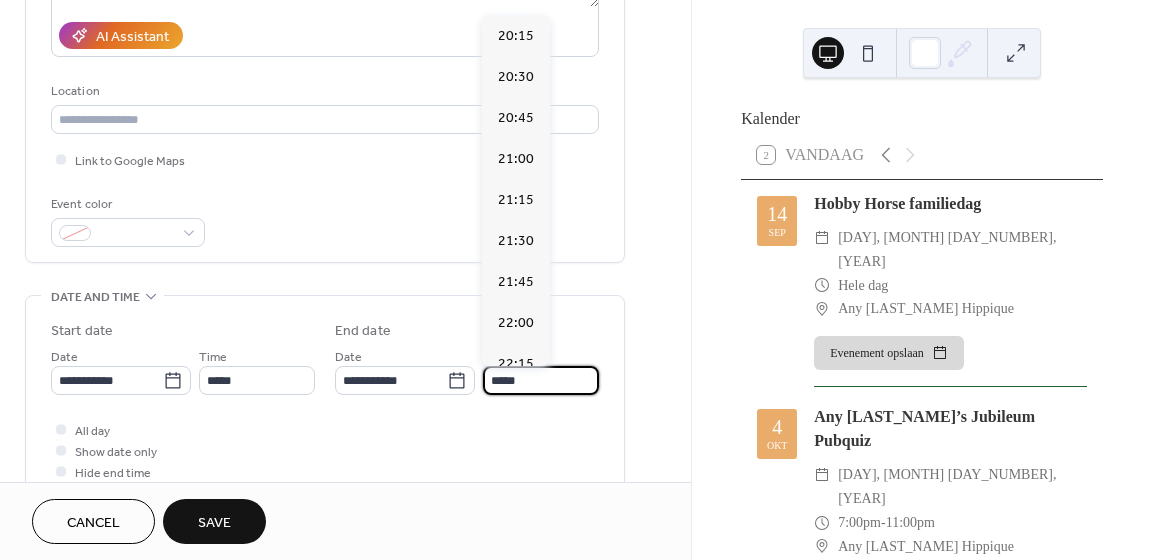scroll, scrollTop: 257, scrollLeft: 0, axis: vertical 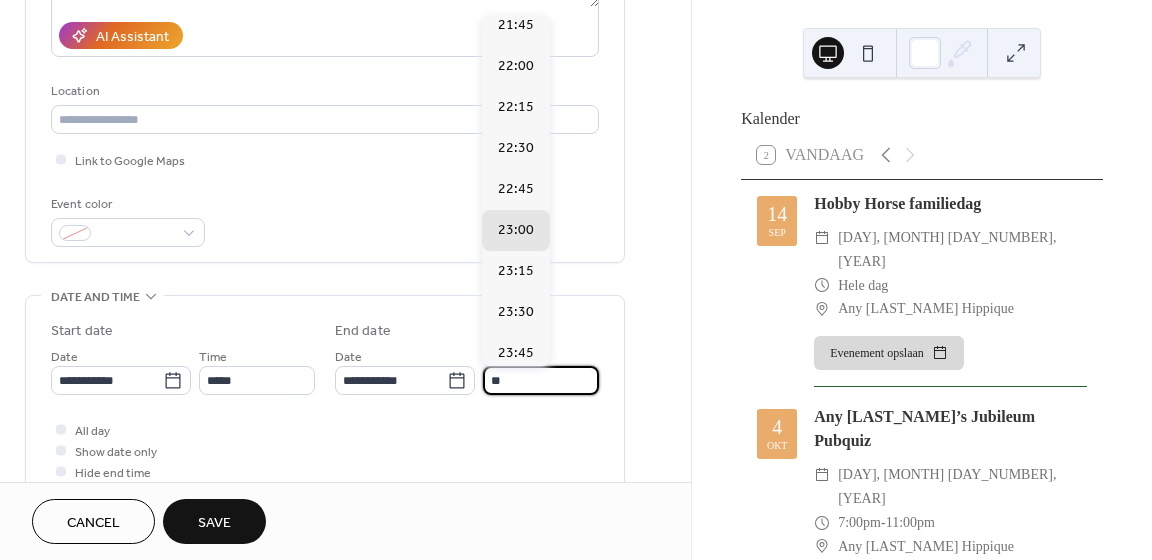 type on "*" 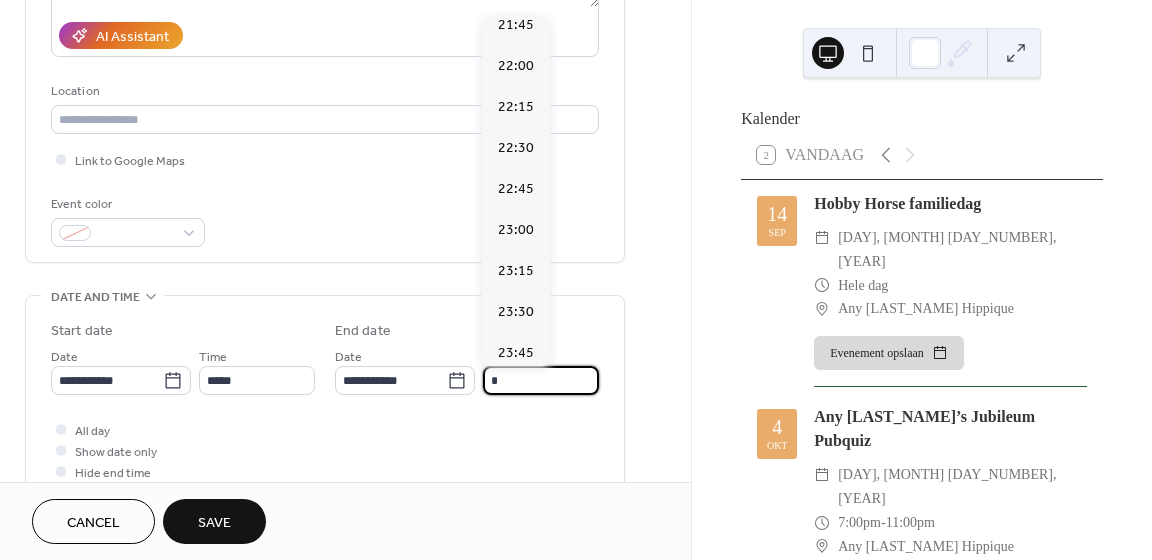 scroll, scrollTop: 0, scrollLeft: 0, axis: both 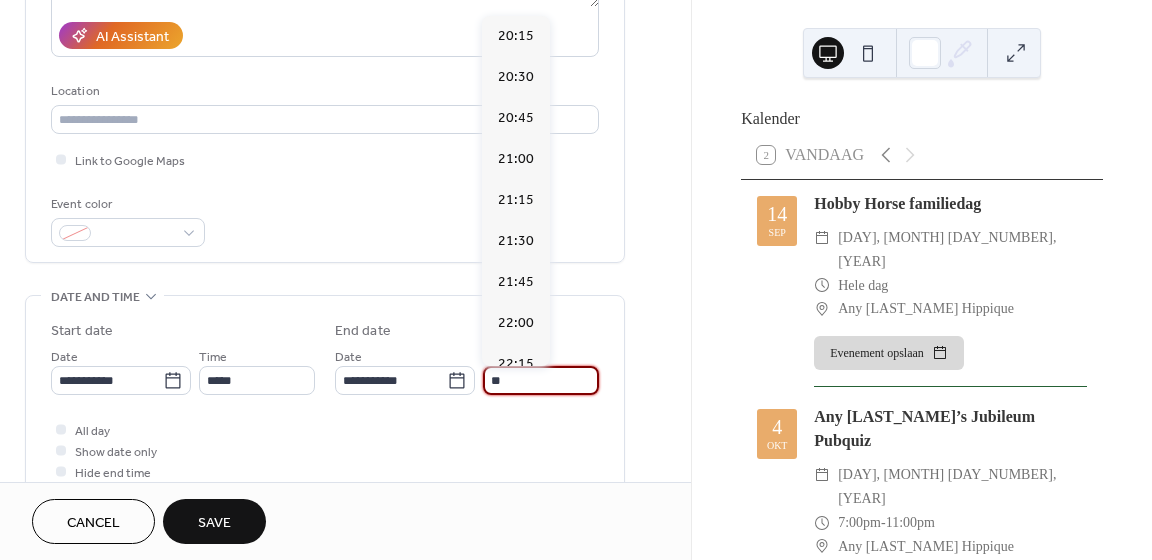type on "*" 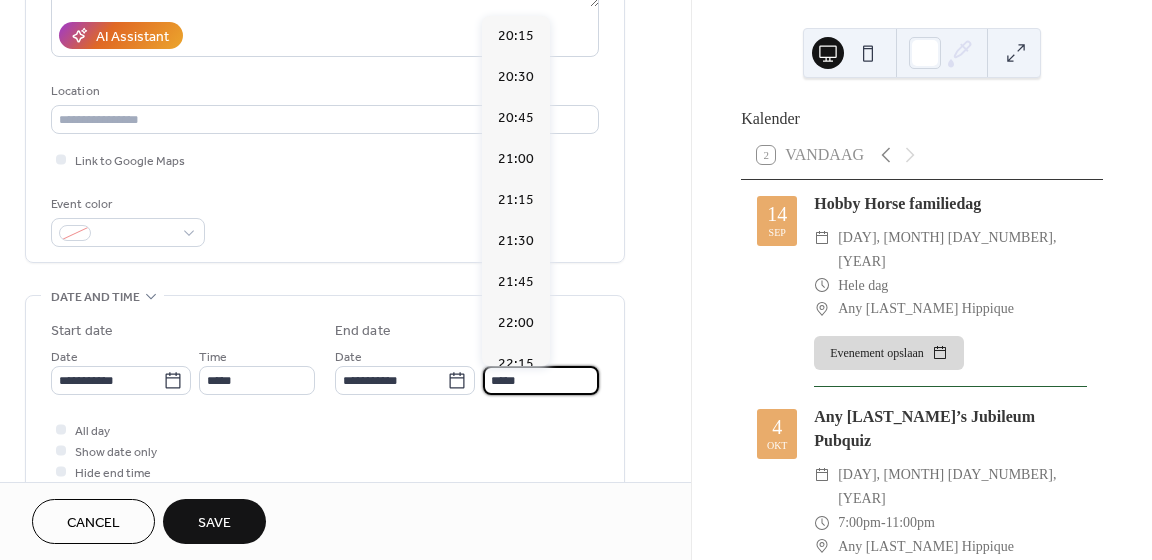 type on "*****" 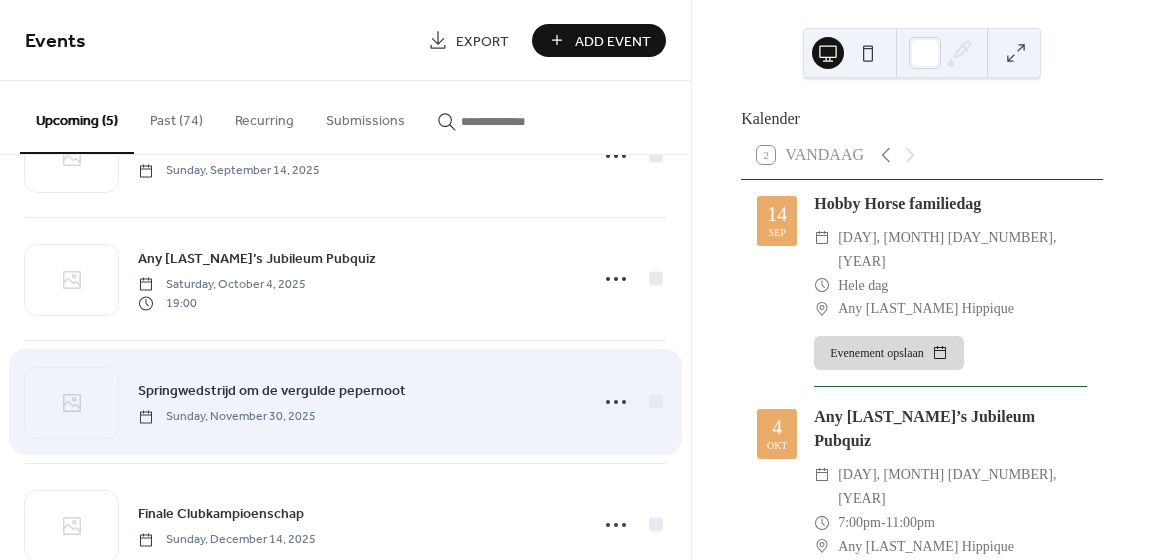 scroll, scrollTop: 91, scrollLeft: 0, axis: vertical 